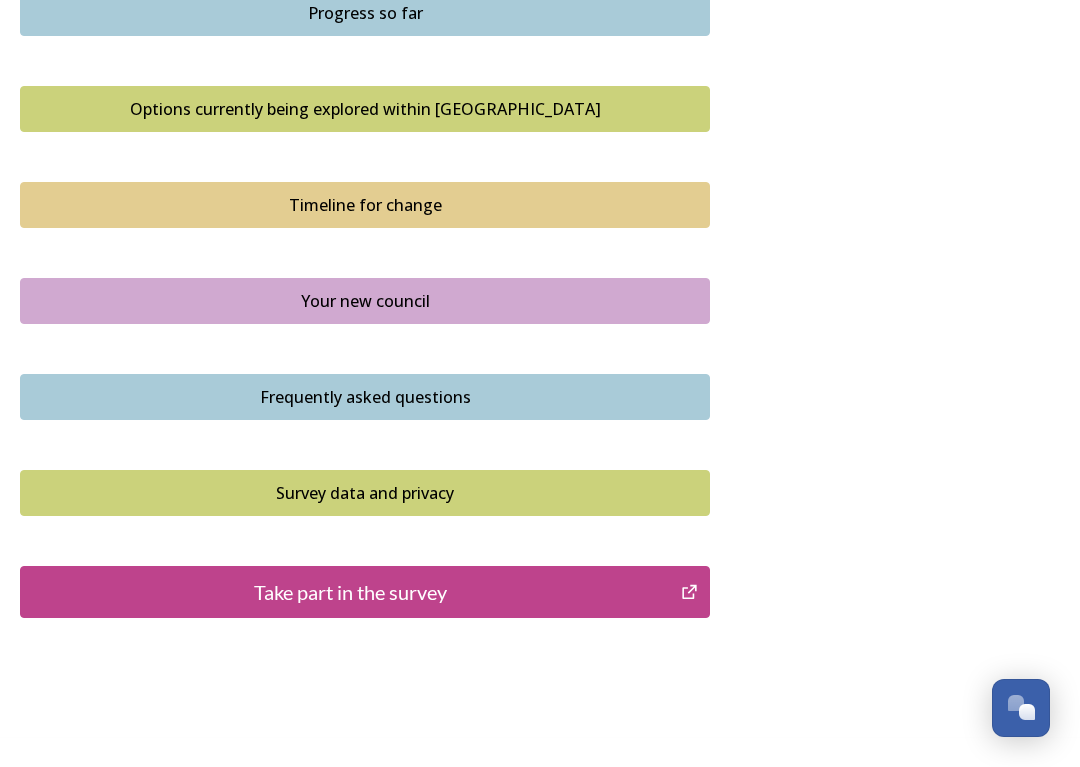 scroll, scrollTop: 1370, scrollLeft: 0, axis: vertical 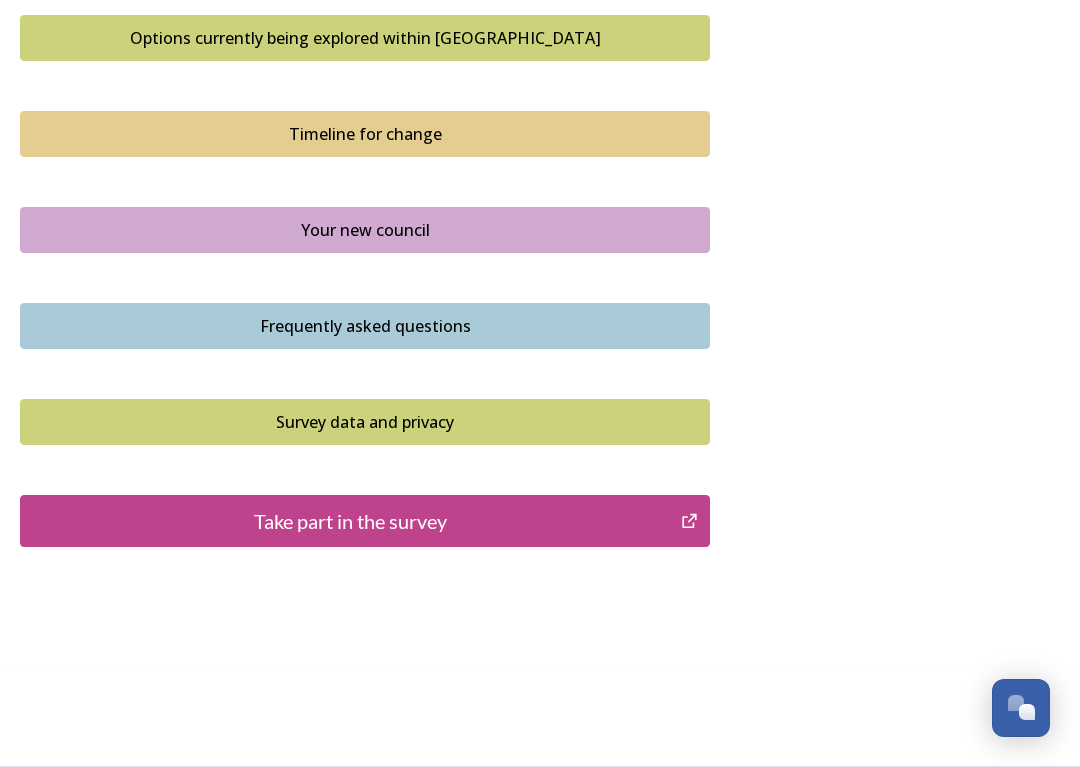 click on "Take part in the survey" at bounding box center (350, 521) 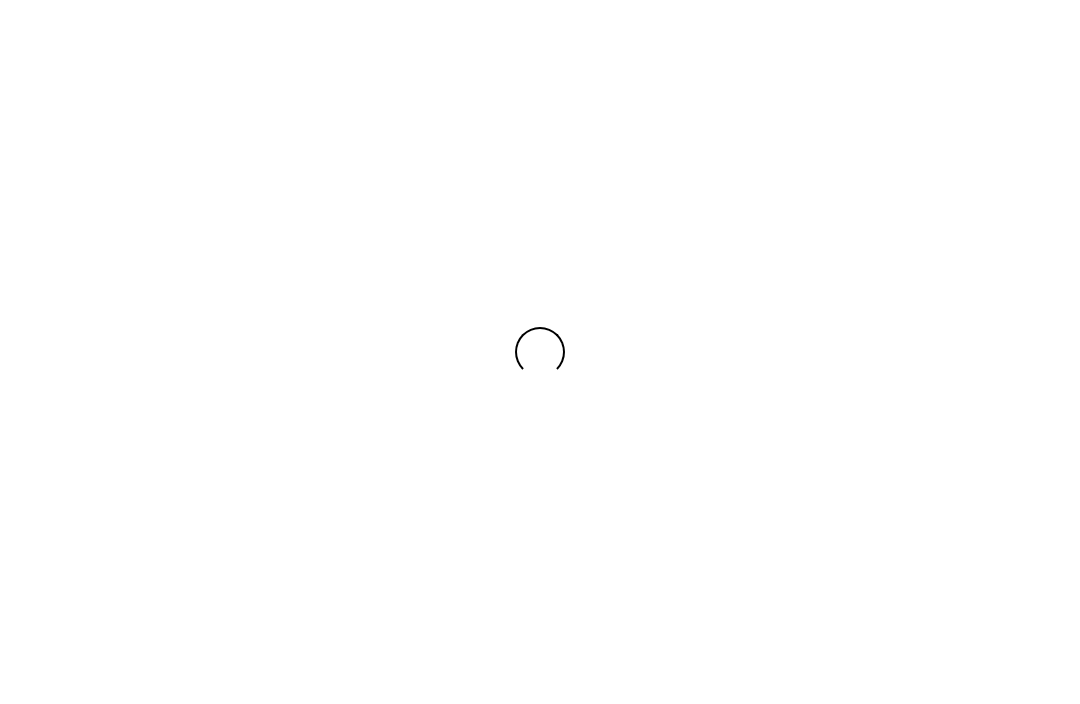 scroll, scrollTop: 0, scrollLeft: 0, axis: both 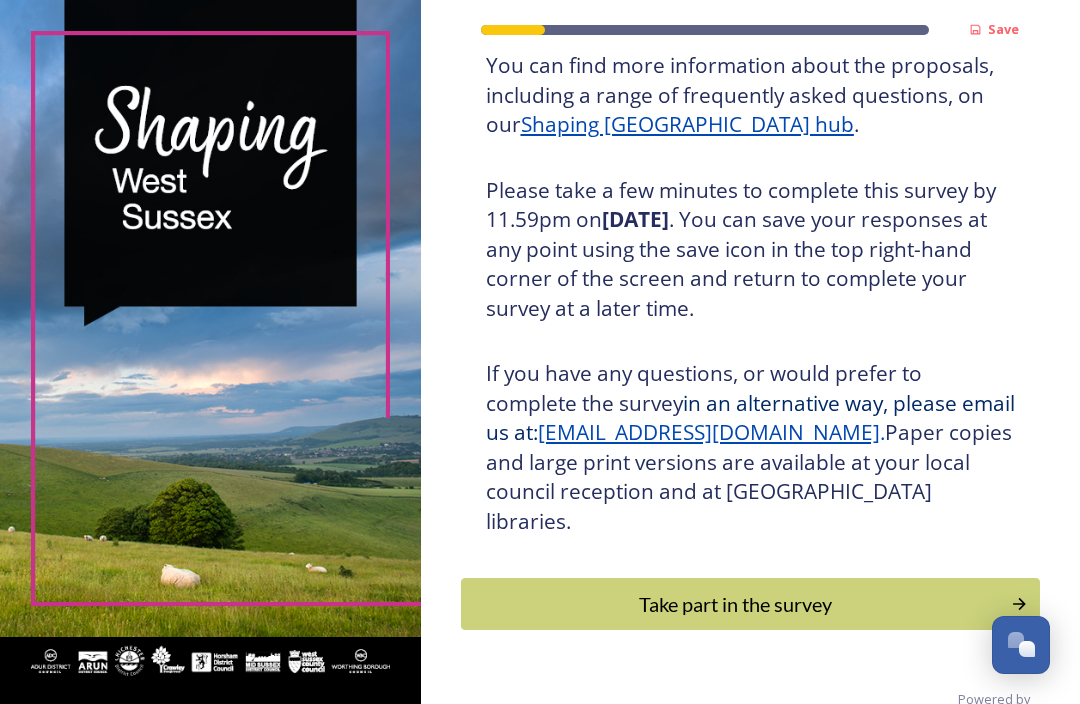 click on "Take part in the survey" at bounding box center (736, 604) 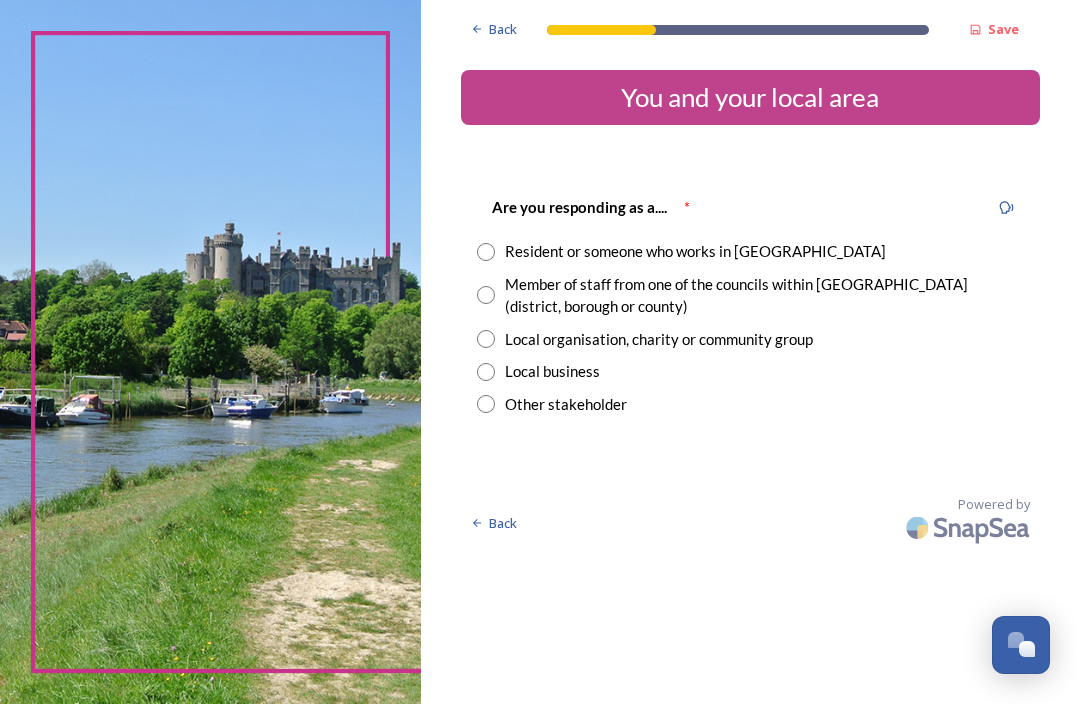 click at bounding box center [486, 252] 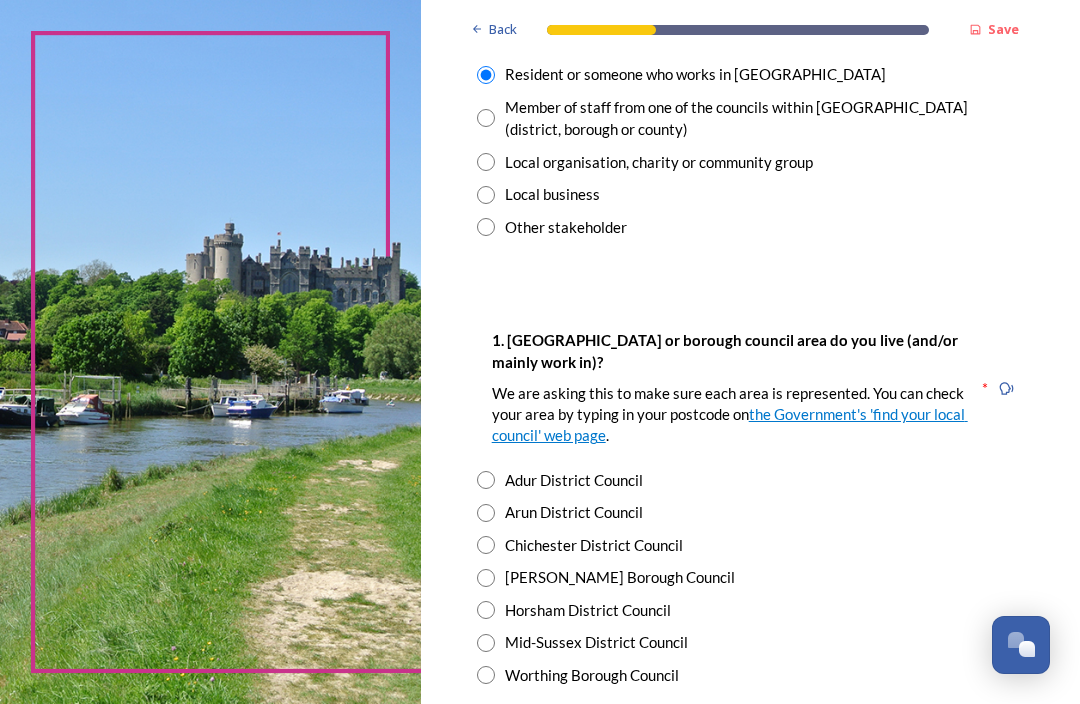 scroll, scrollTop: 178, scrollLeft: 0, axis: vertical 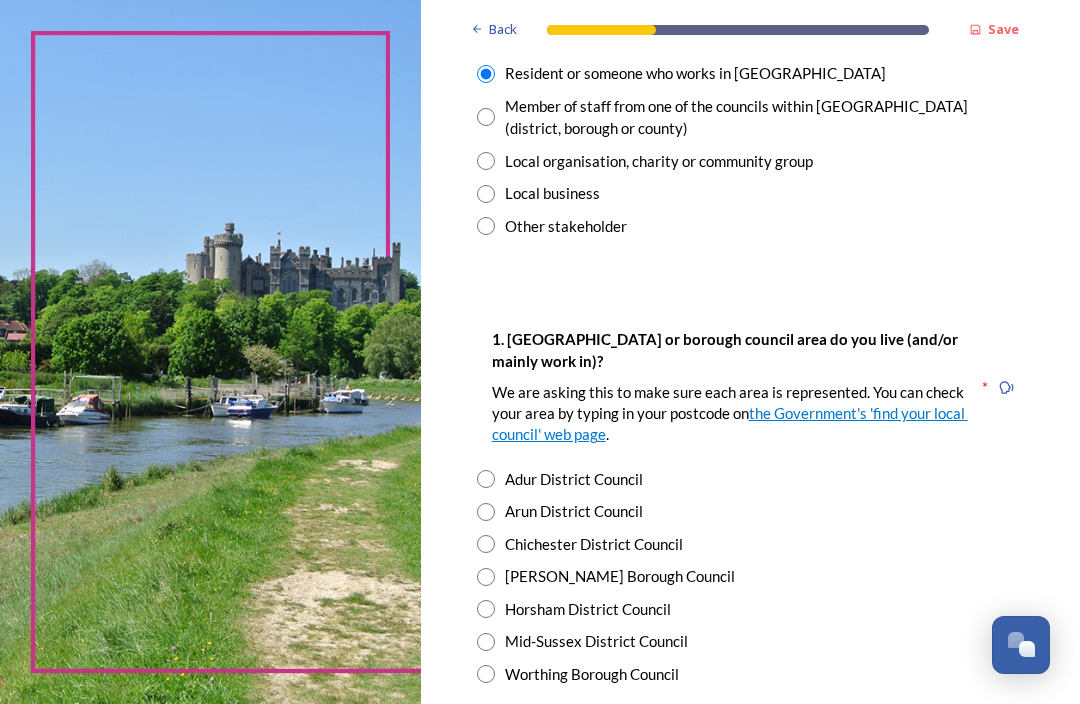 click at bounding box center [486, 642] 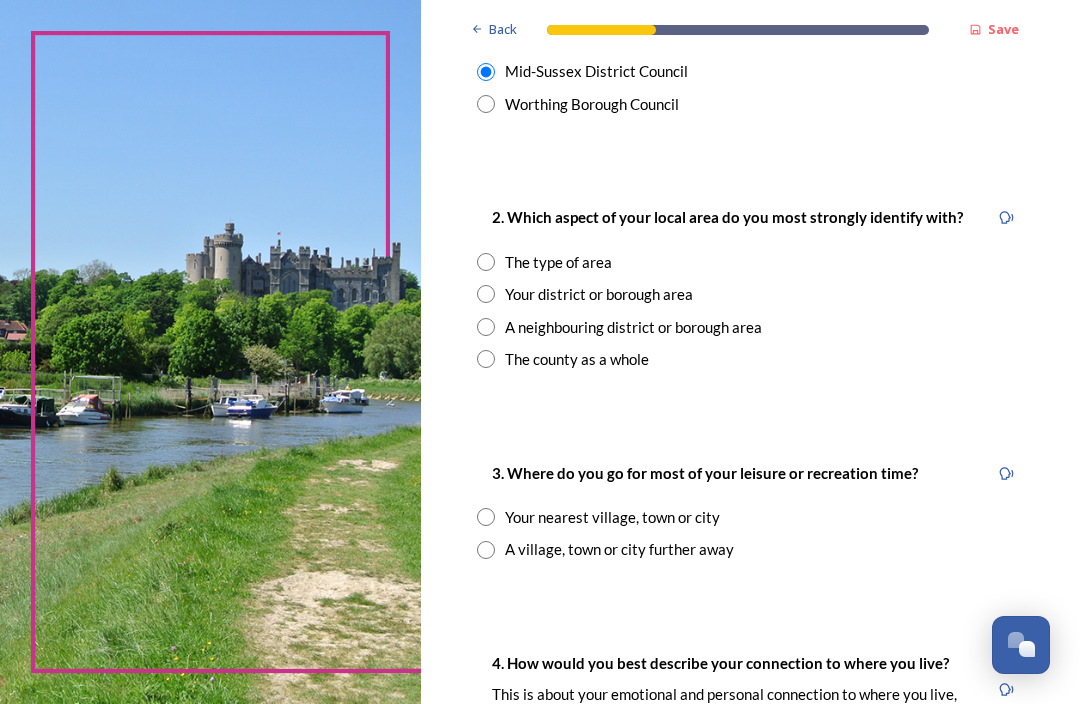 scroll, scrollTop: 750, scrollLeft: 0, axis: vertical 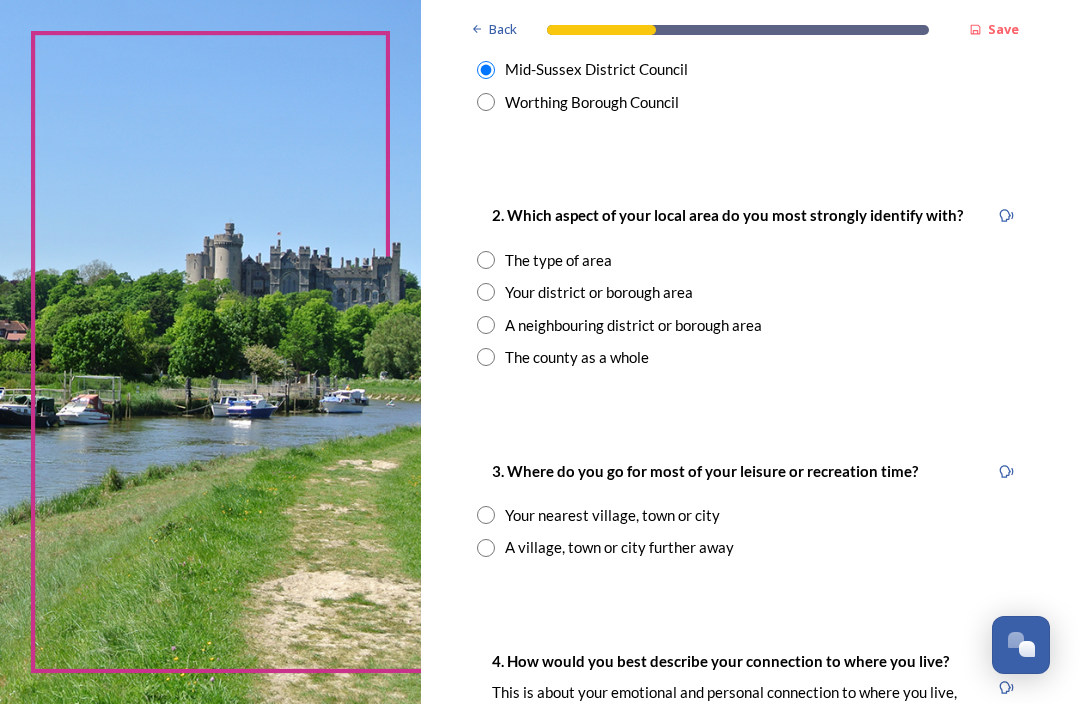click at bounding box center (486, 292) 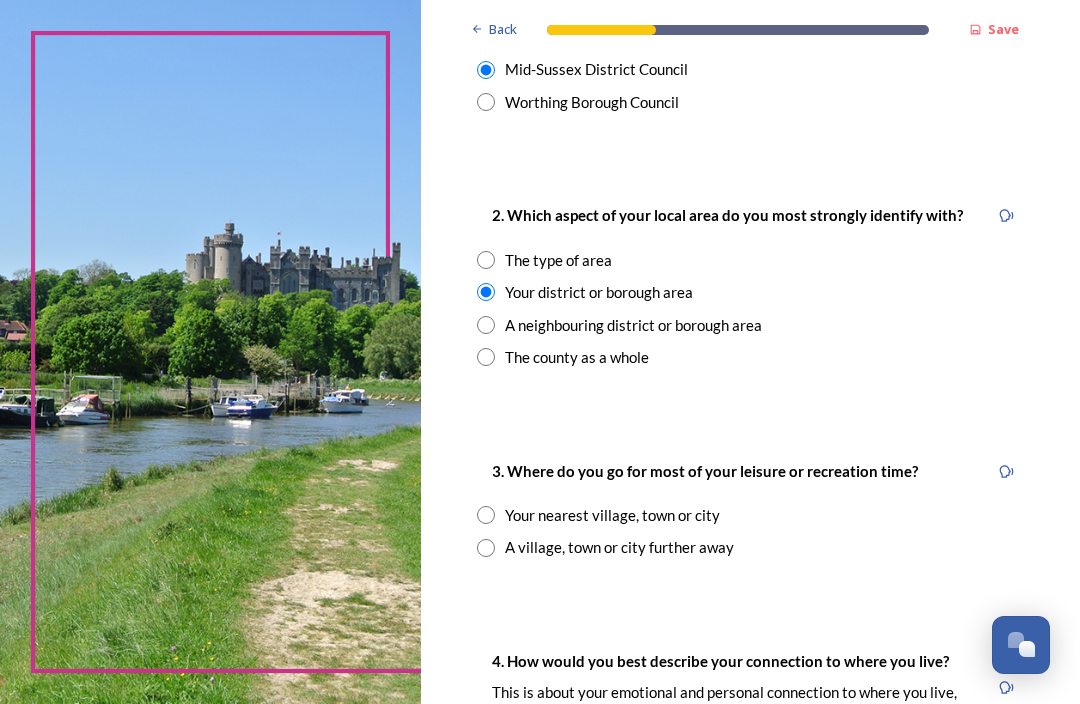 click at bounding box center (486, 515) 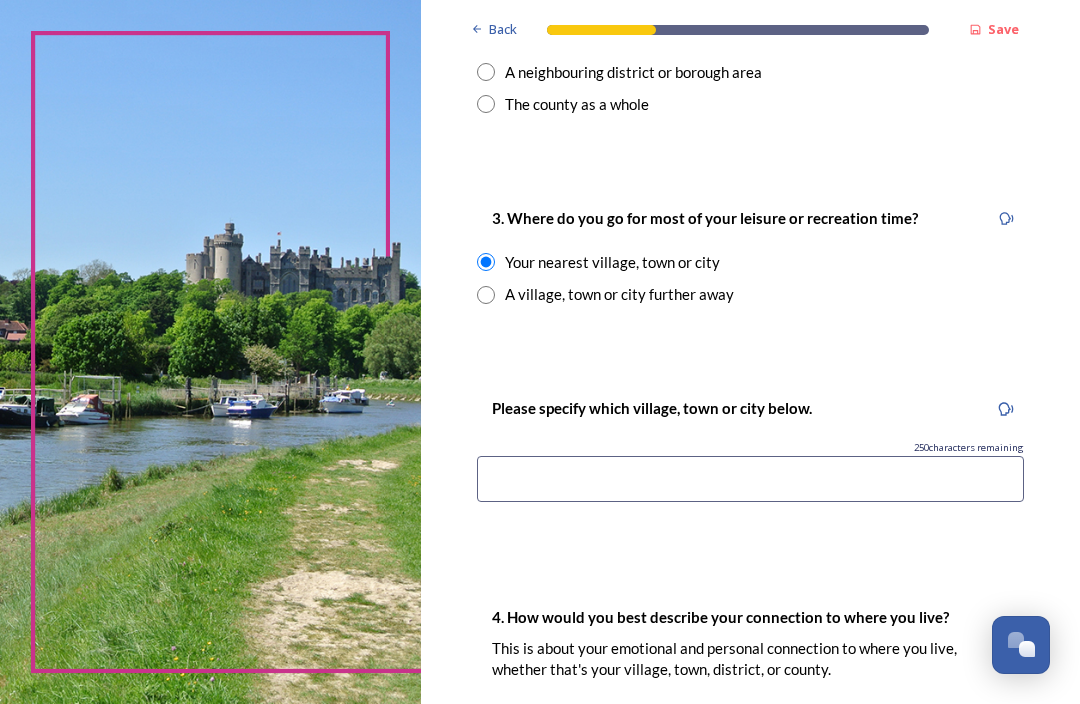 scroll, scrollTop: 1003, scrollLeft: 0, axis: vertical 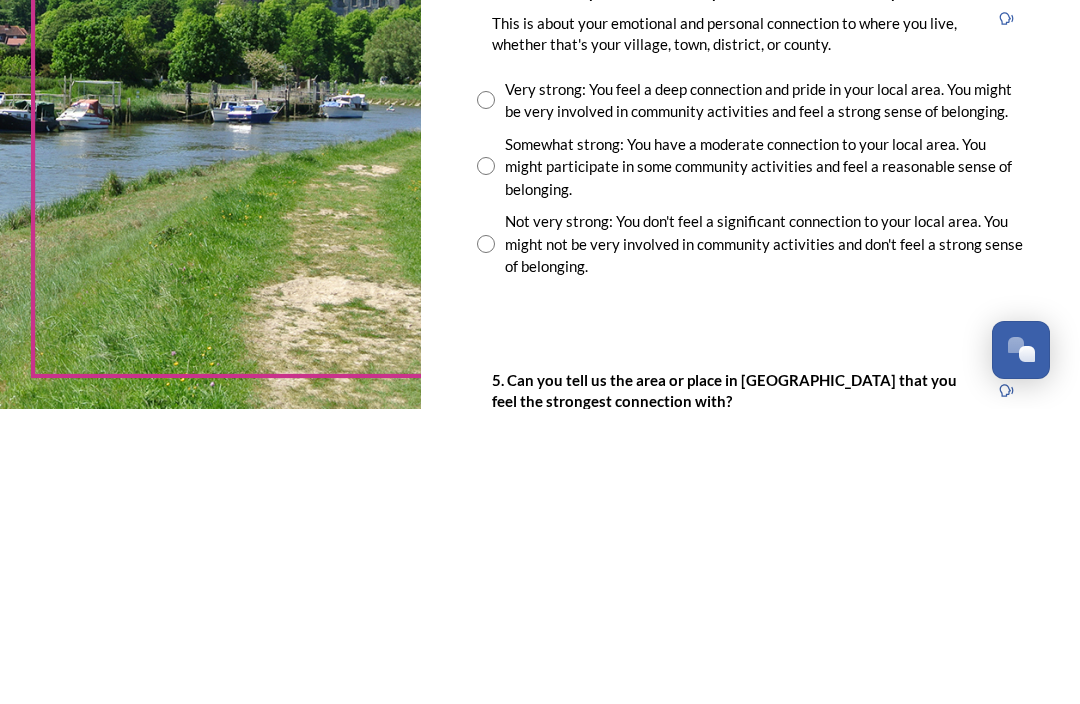 type on "Burgess Hill" 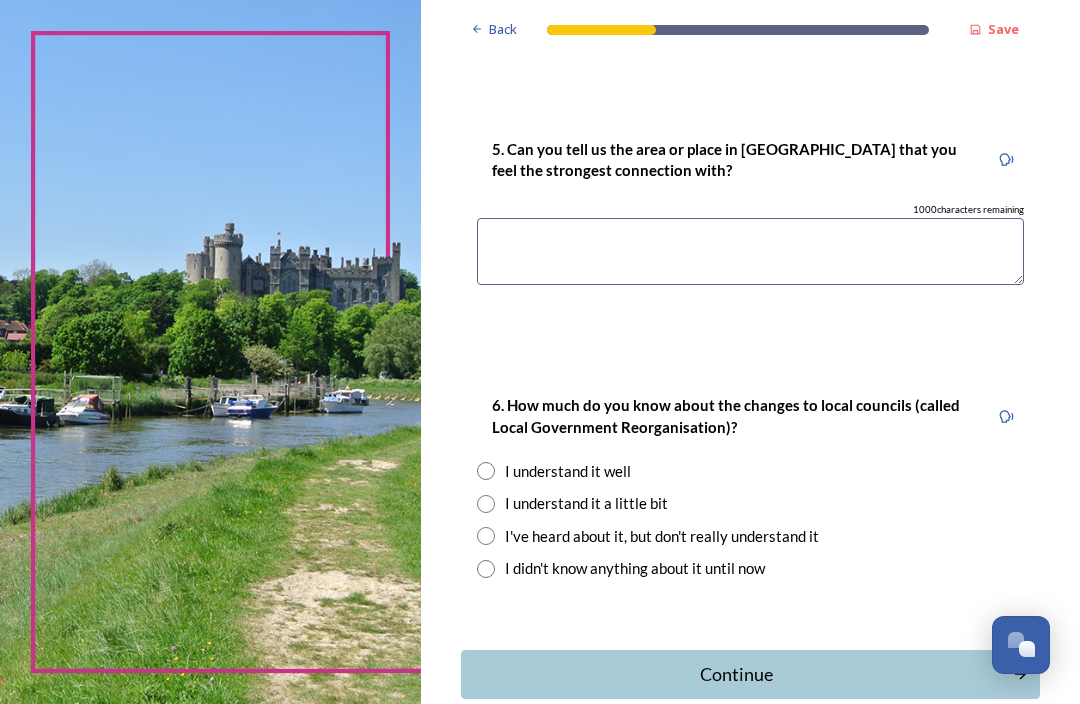 scroll, scrollTop: 1862, scrollLeft: 0, axis: vertical 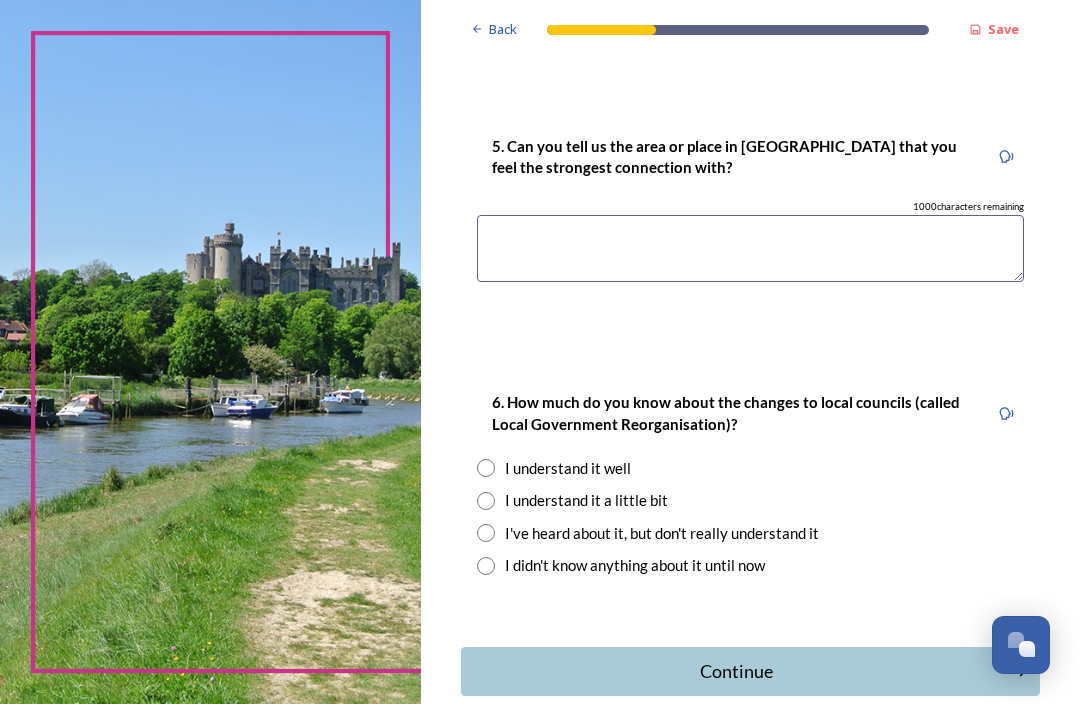 click at bounding box center (750, 248) 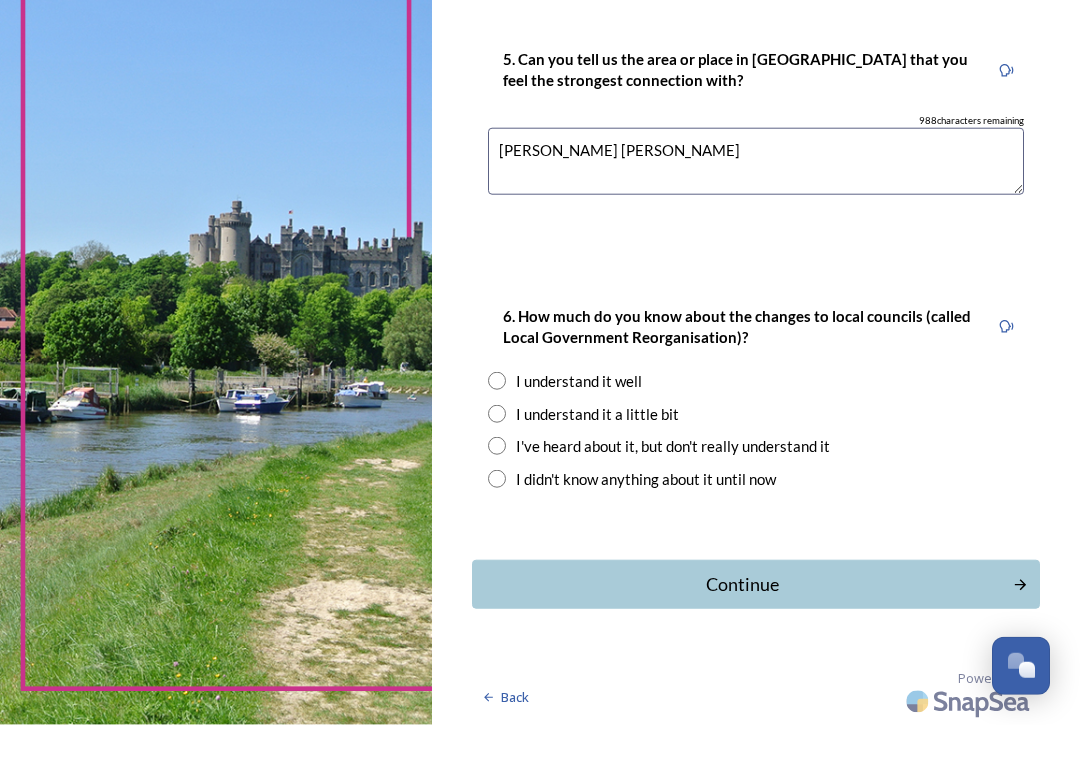 scroll, scrollTop: 1883, scrollLeft: 0, axis: vertical 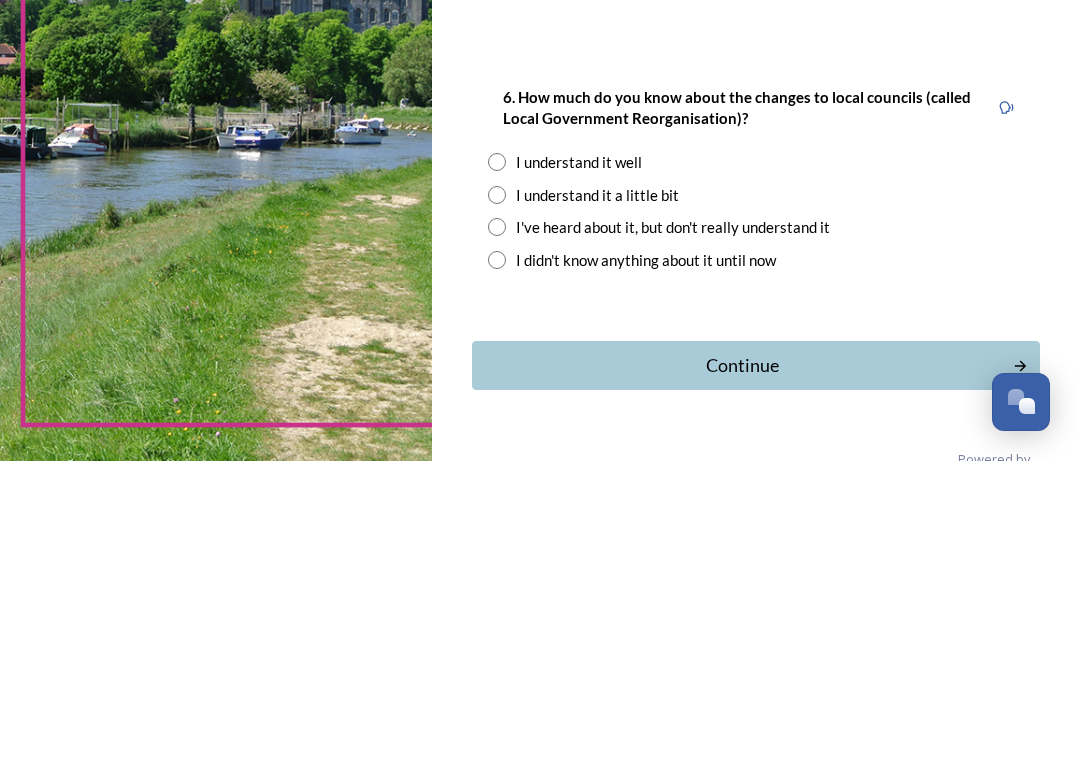 type on "Burgess hill" 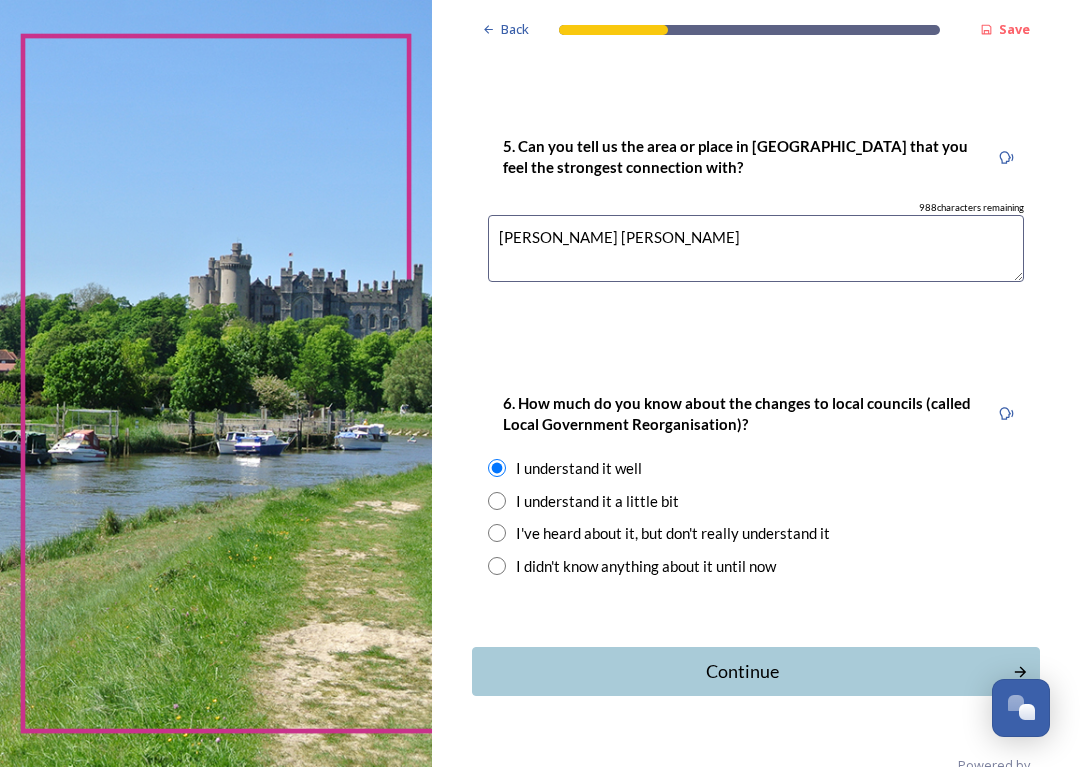 click on "Continue" at bounding box center [742, 671] 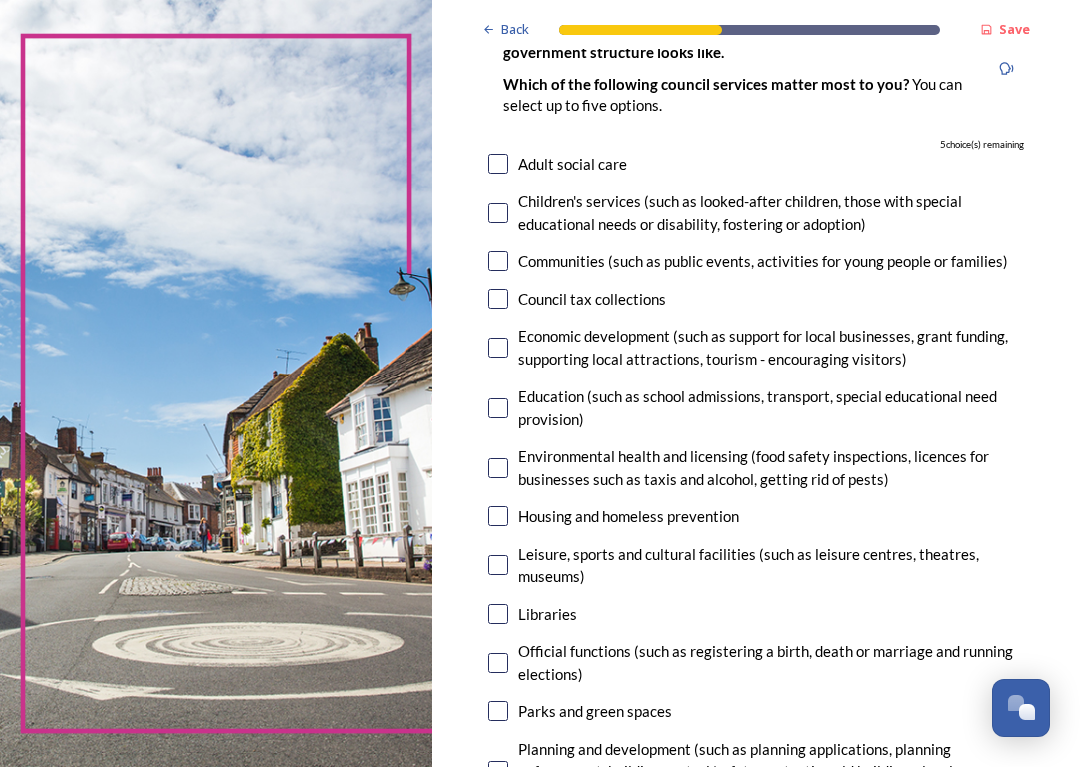 scroll, scrollTop: 178, scrollLeft: 0, axis: vertical 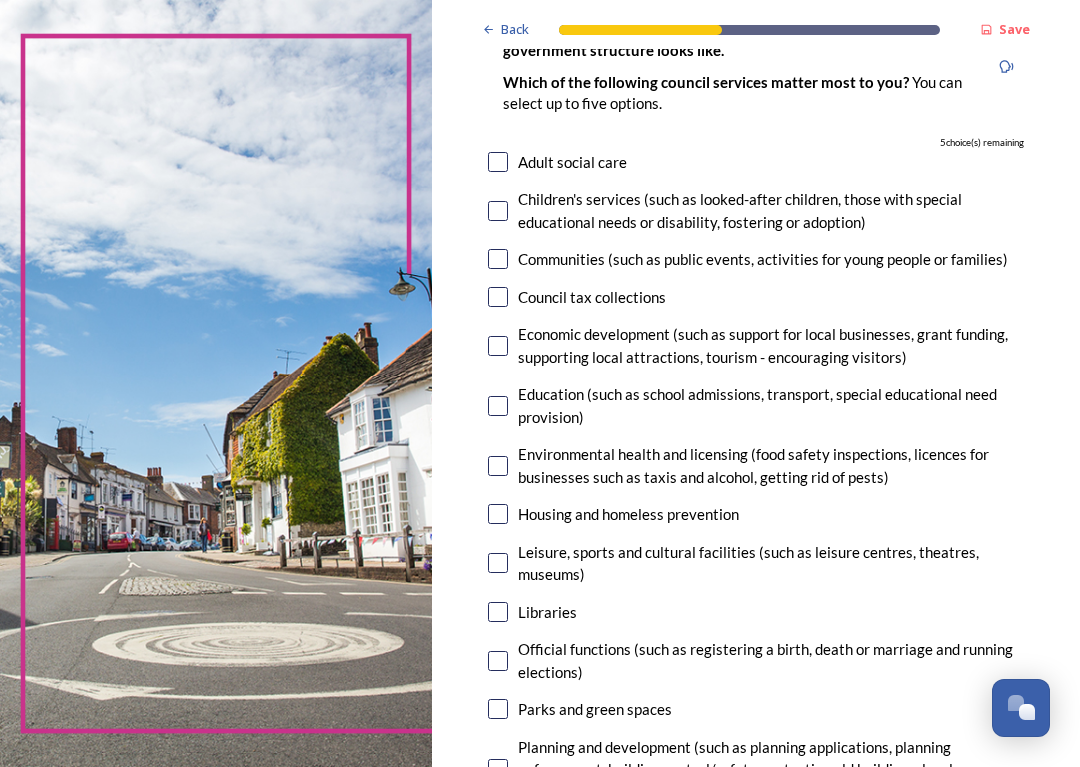 click at bounding box center (498, 406) 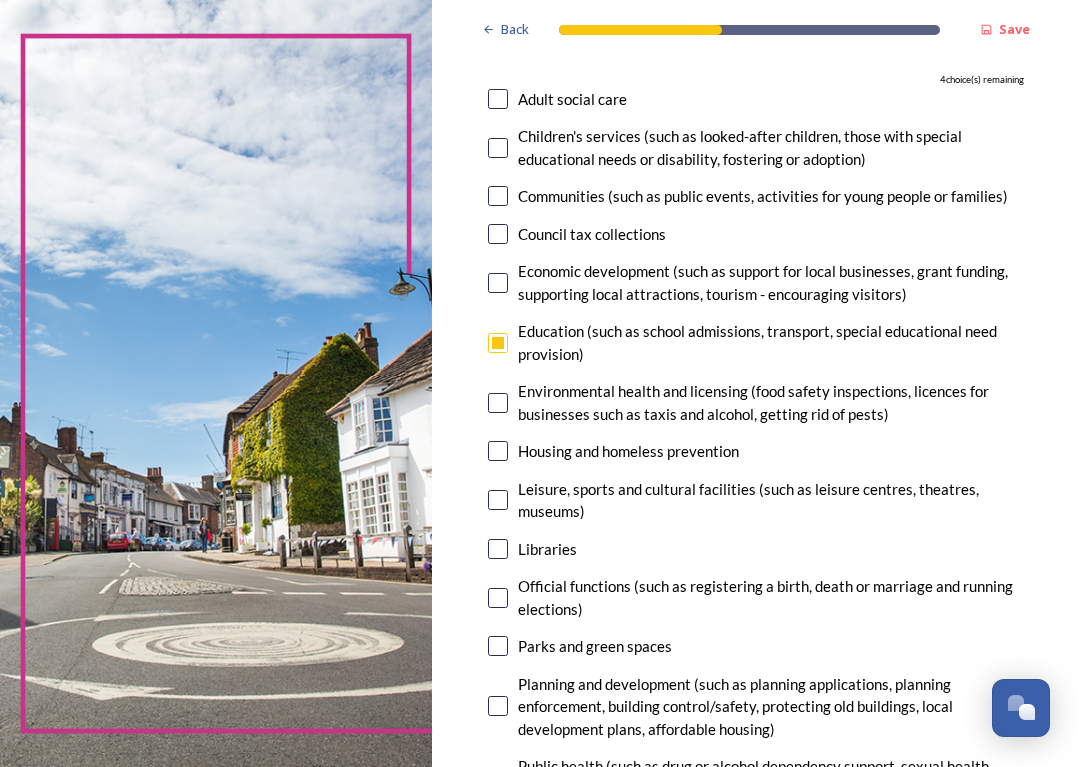 scroll, scrollTop: 243, scrollLeft: 0, axis: vertical 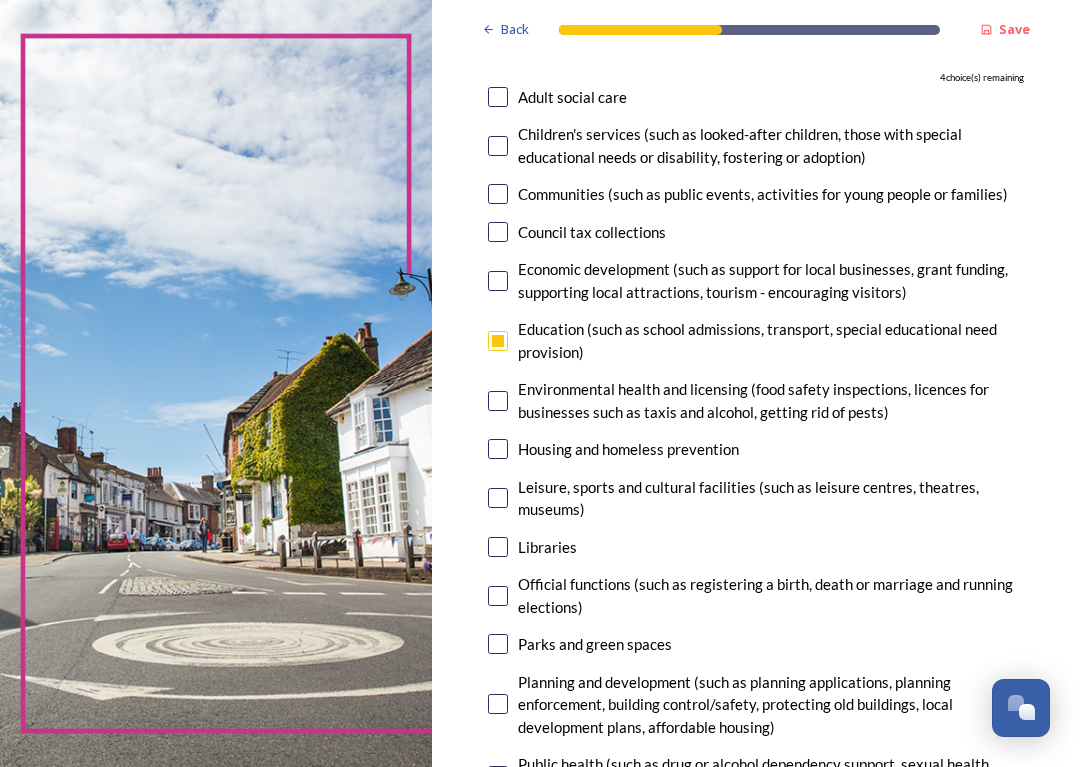 click at bounding box center [498, 498] 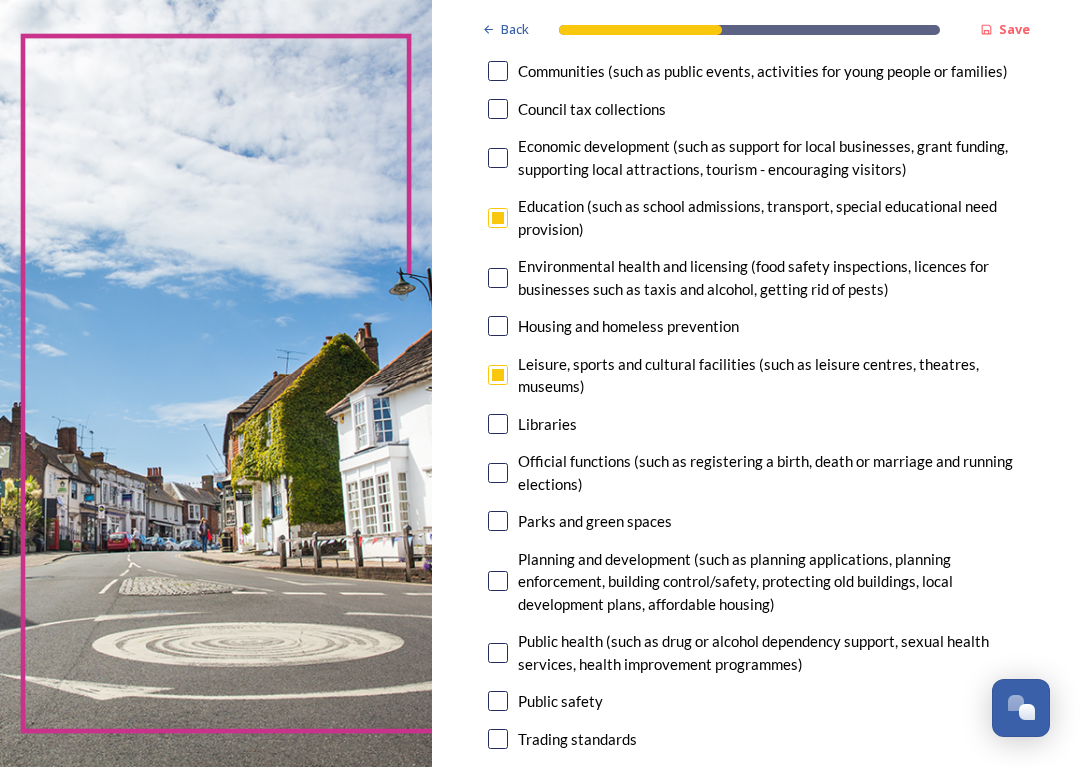 scroll, scrollTop: 371, scrollLeft: 0, axis: vertical 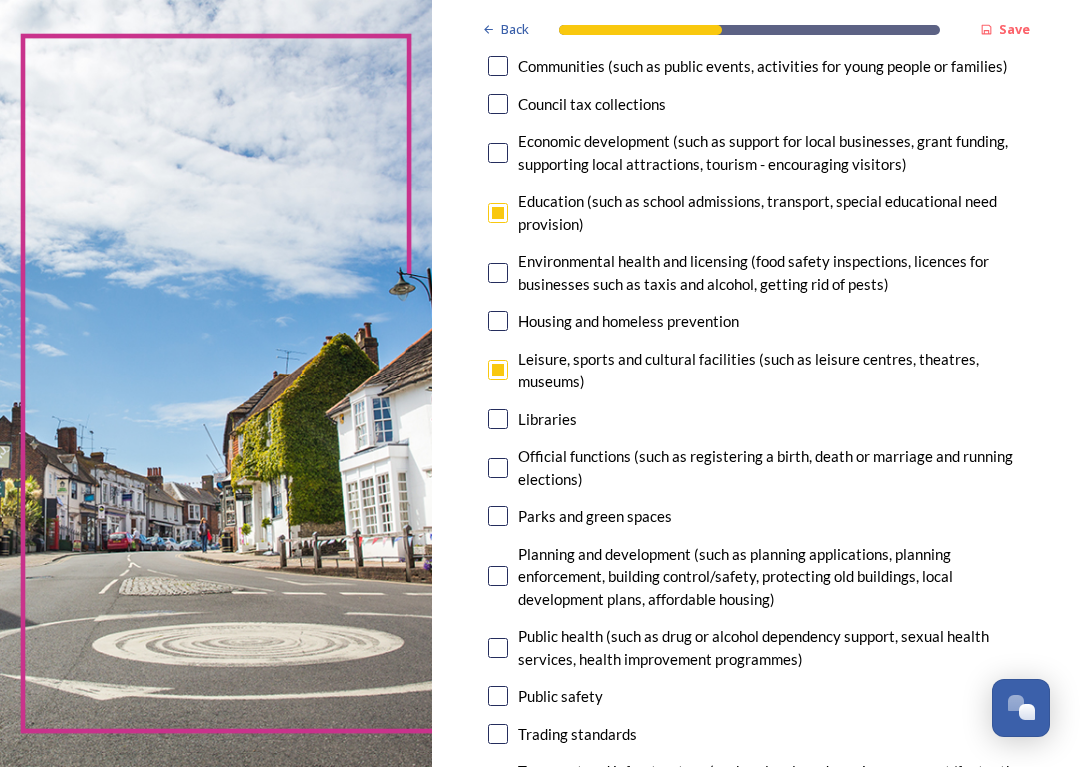 click at bounding box center (498, 468) 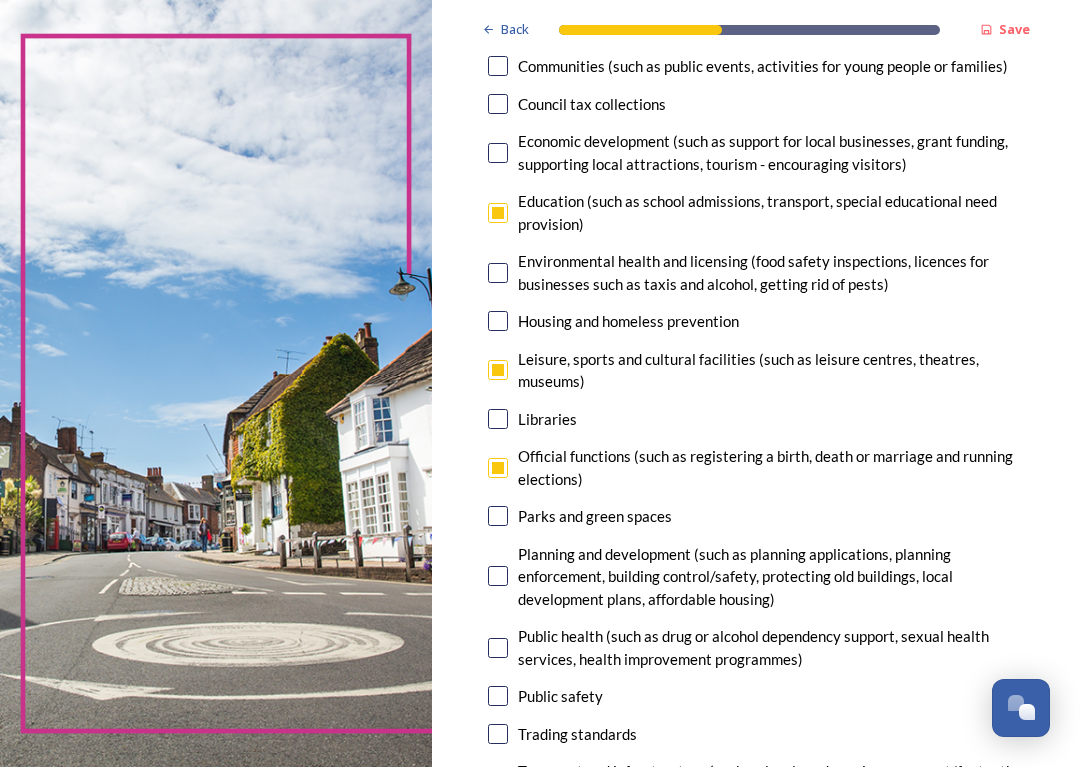click at bounding box center [498, 516] 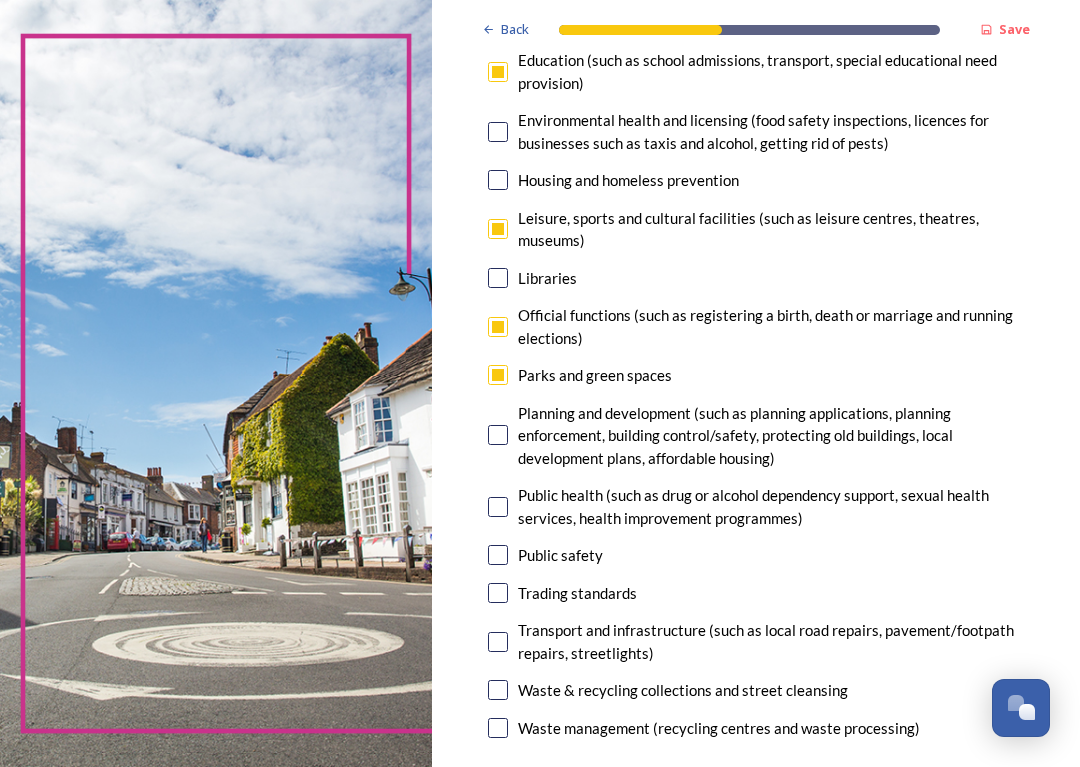 scroll, scrollTop: 513, scrollLeft: 0, axis: vertical 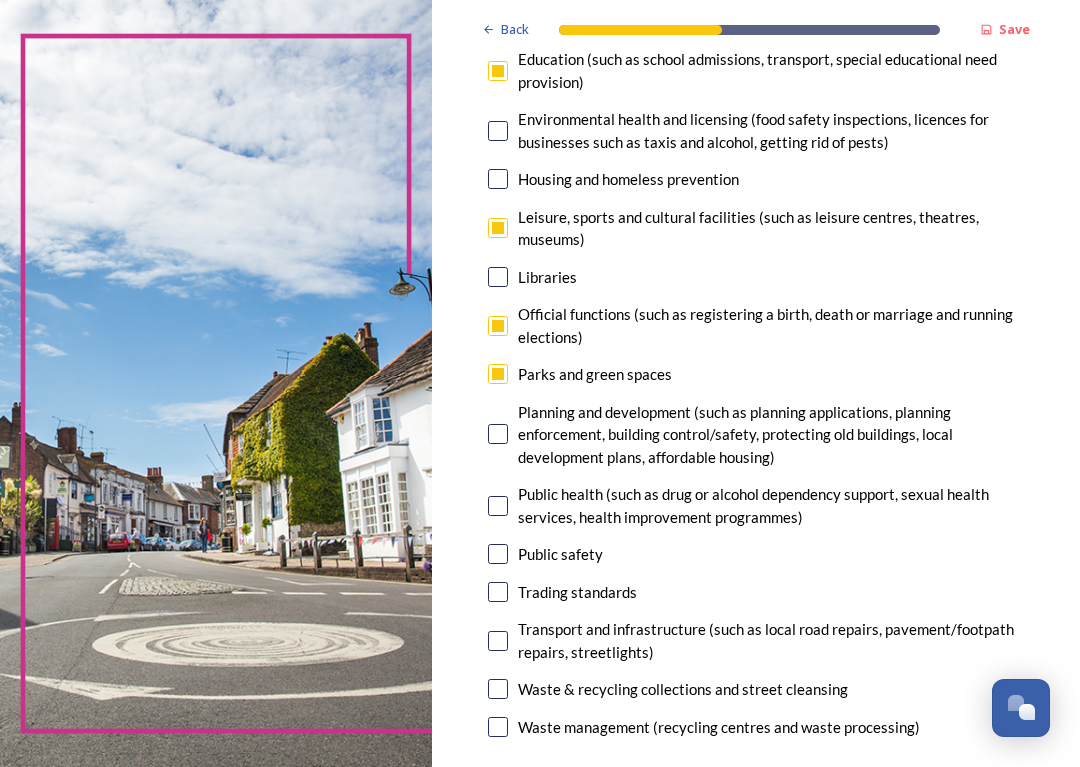 click at bounding box center (498, 554) 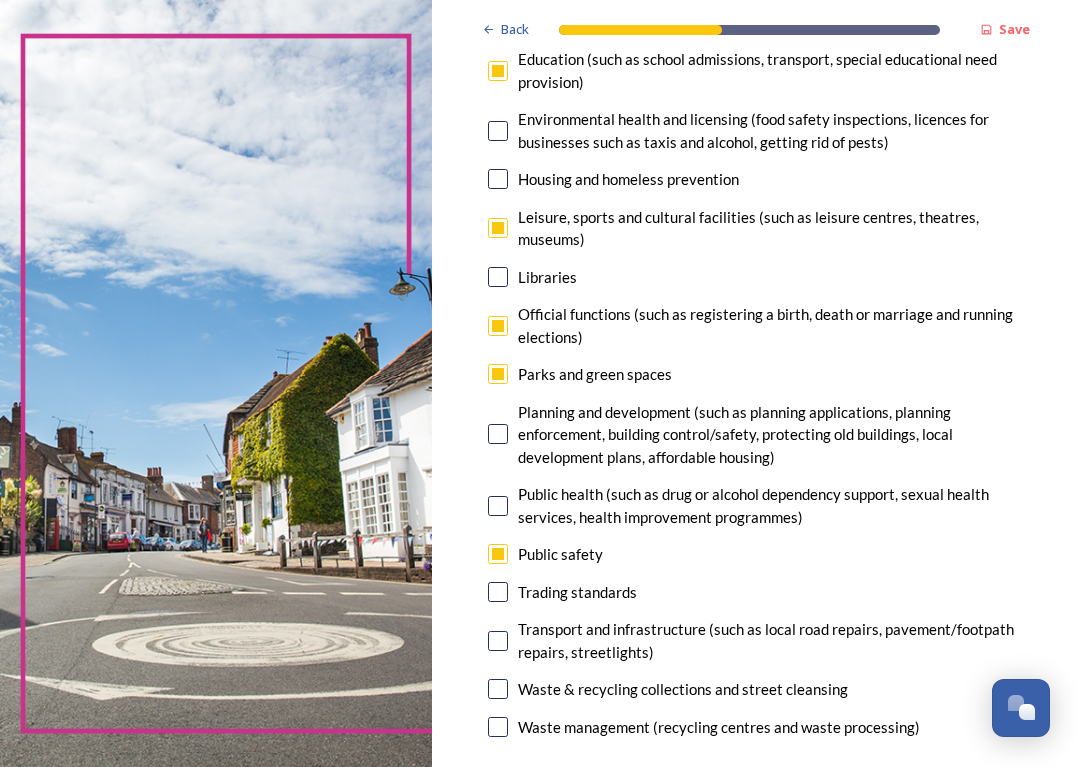 click at bounding box center [498, 592] 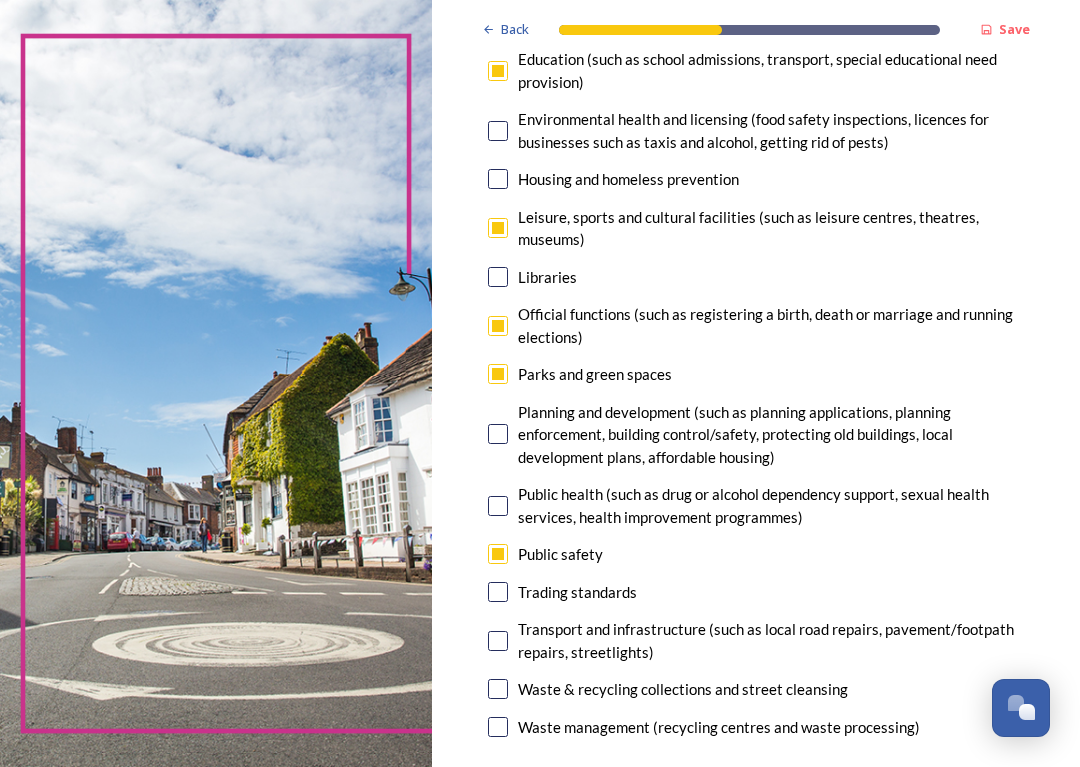 click at bounding box center [498, 592] 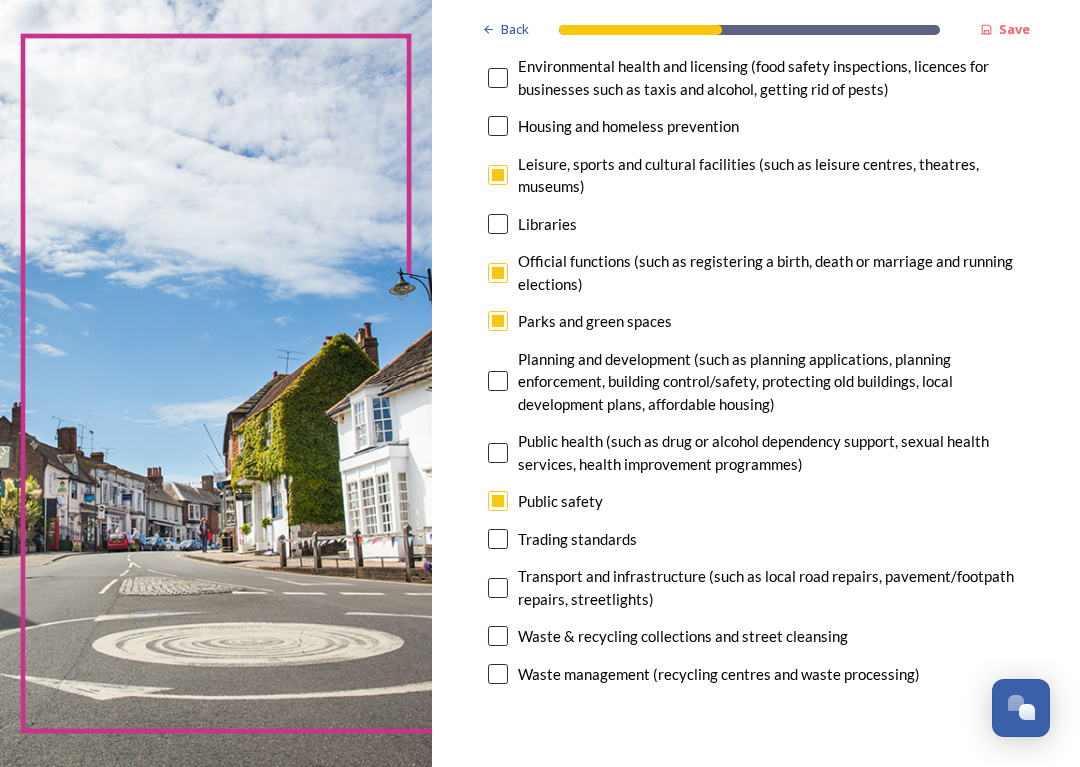 scroll, scrollTop: 567, scrollLeft: 0, axis: vertical 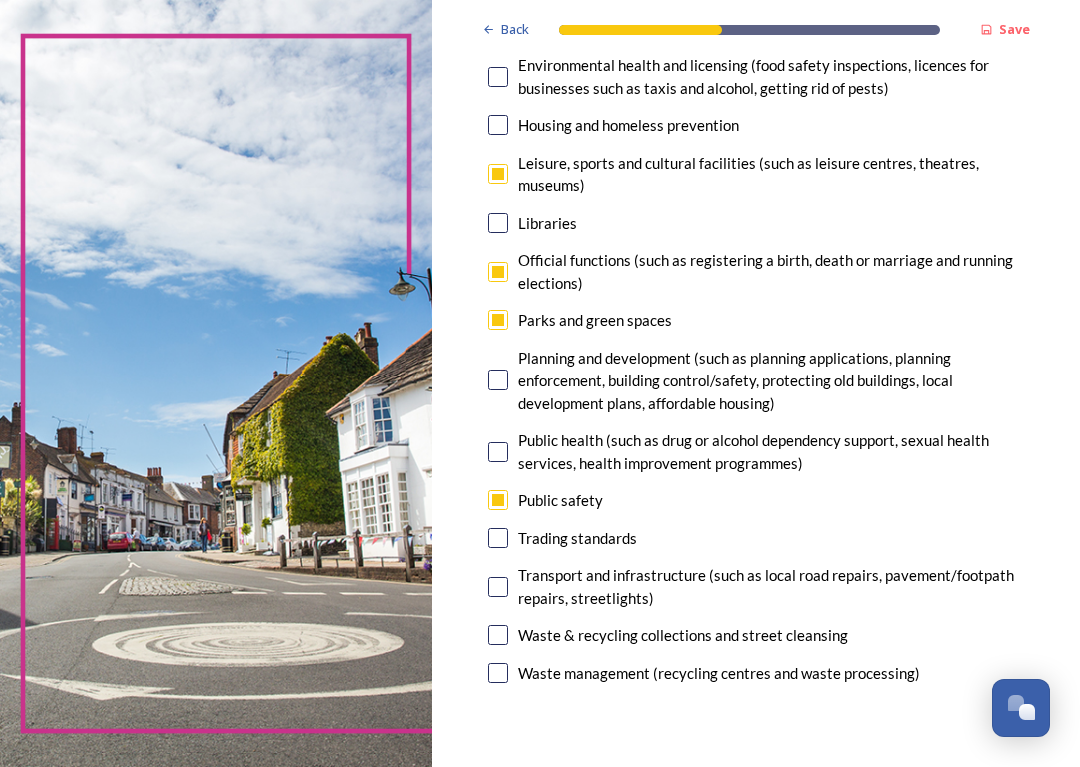 click at bounding box center [498, 587] 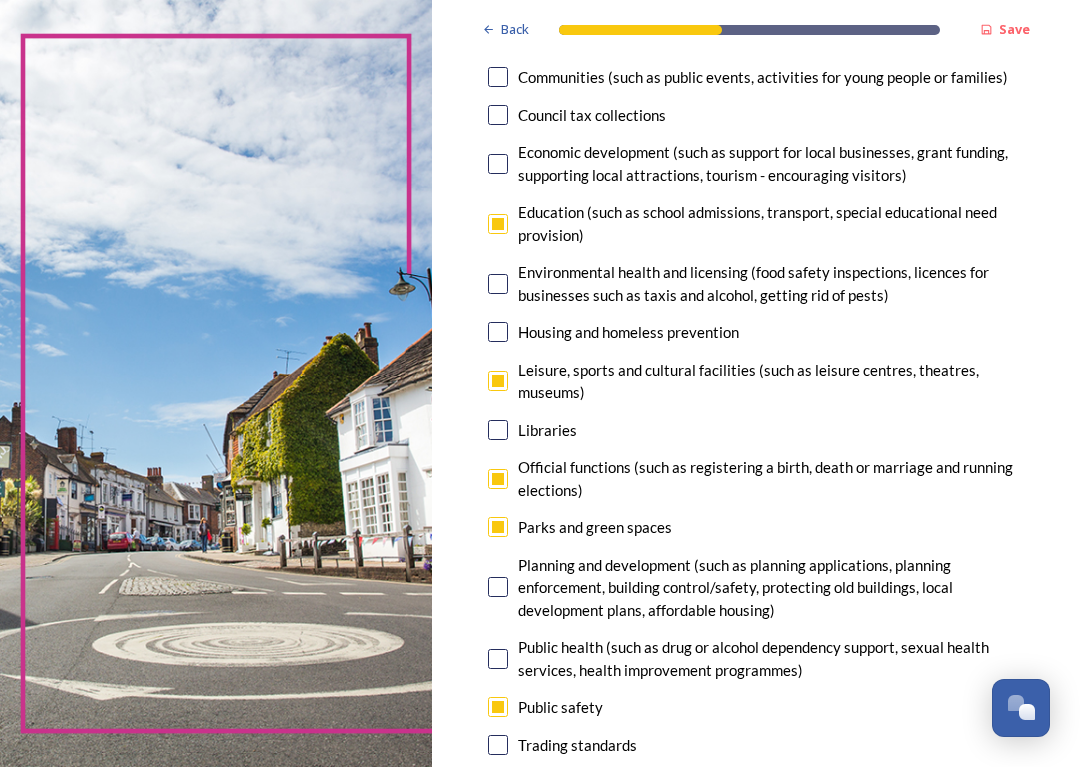 scroll, scrollTop: 360, scrollLeft: 0, axis: vertical 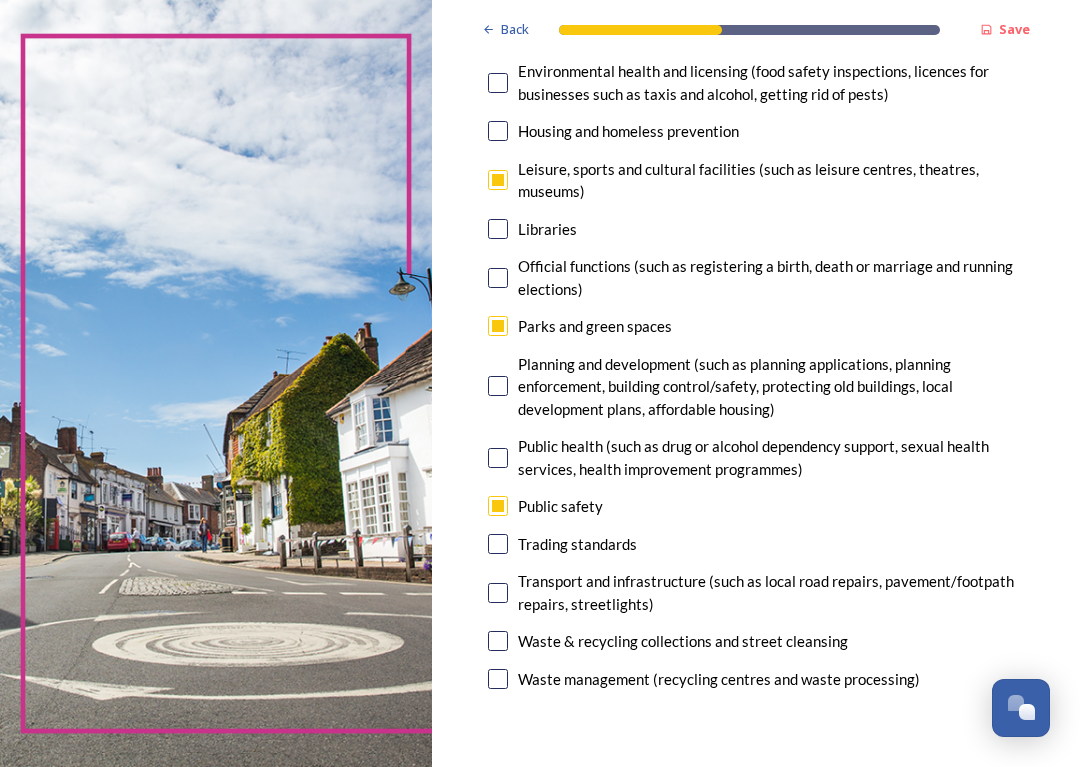 click at bounding box center [498, 506] 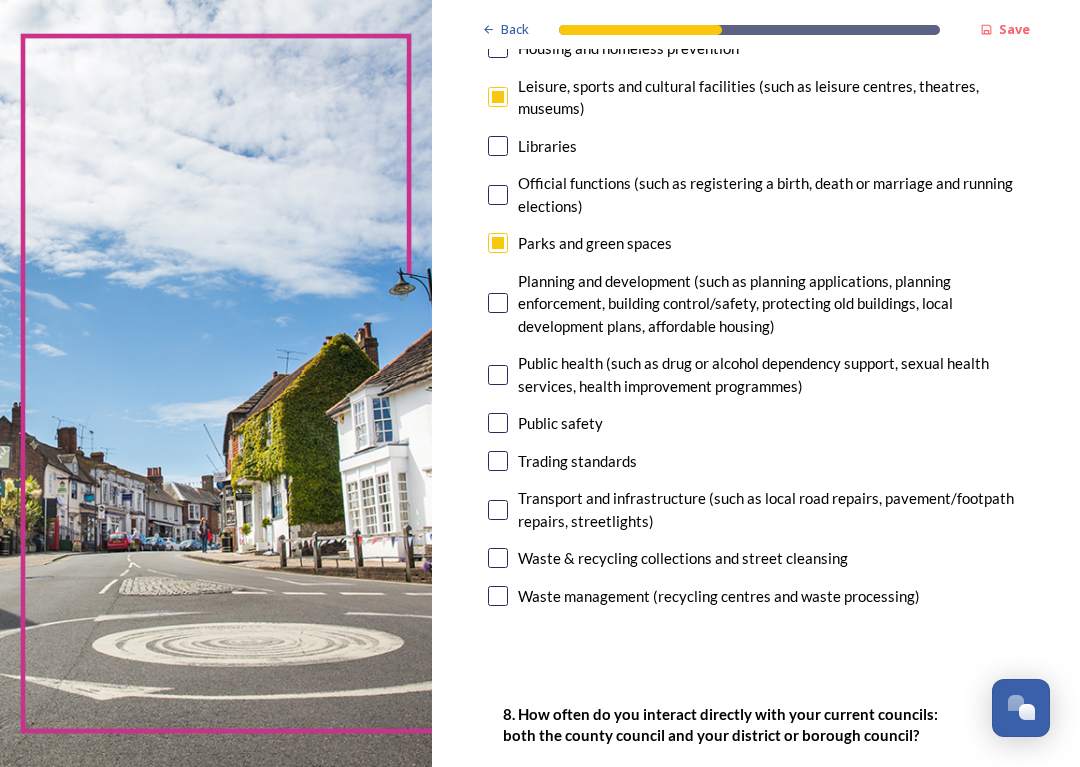 scroll, scrollTop: 645, scrollLeft: 0, axis: vertical 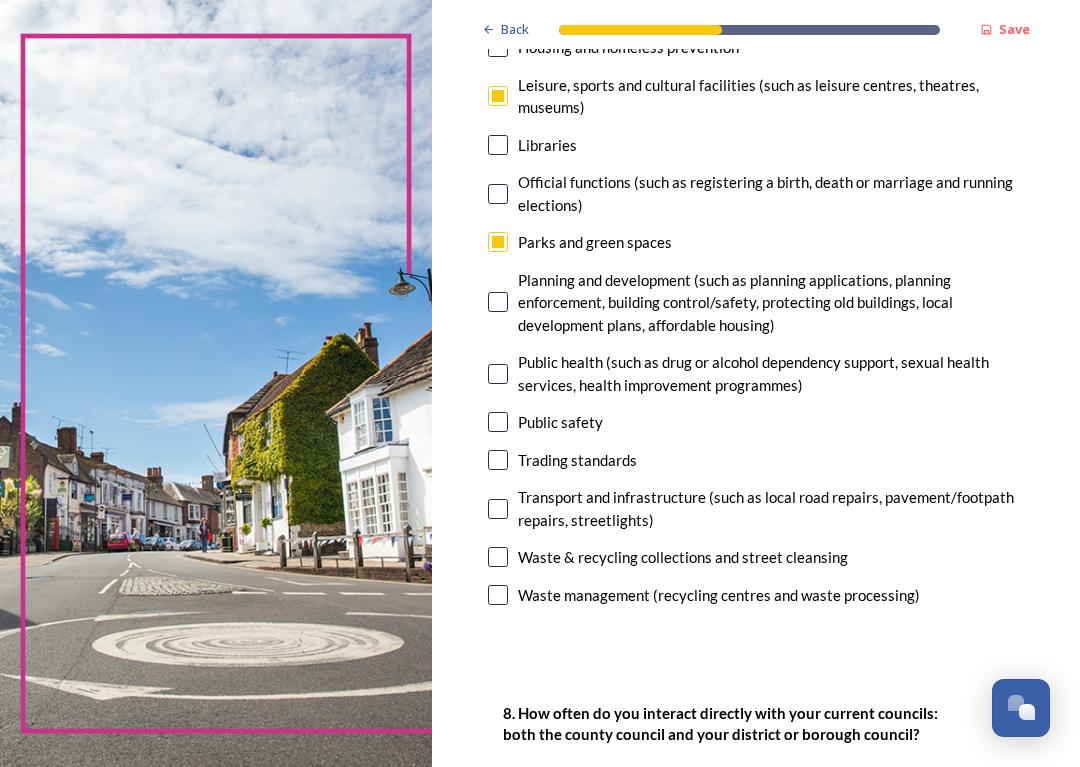 click at bounding box center (498, 509) 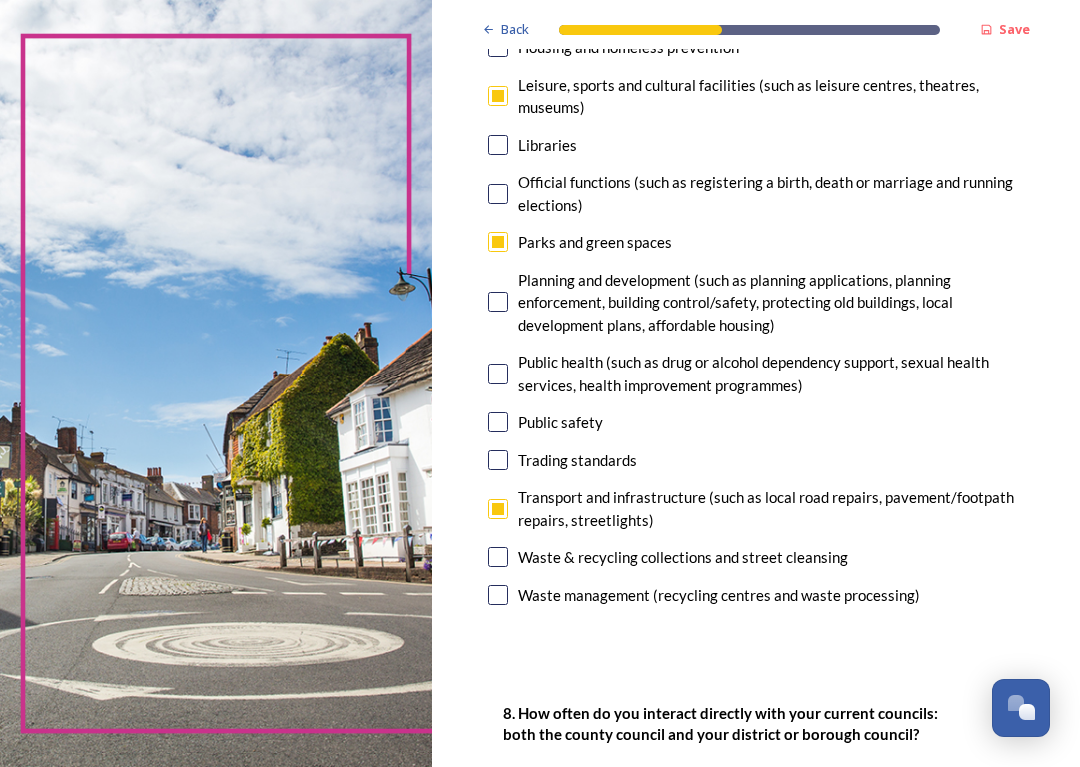click at bounding box center [498, 557] 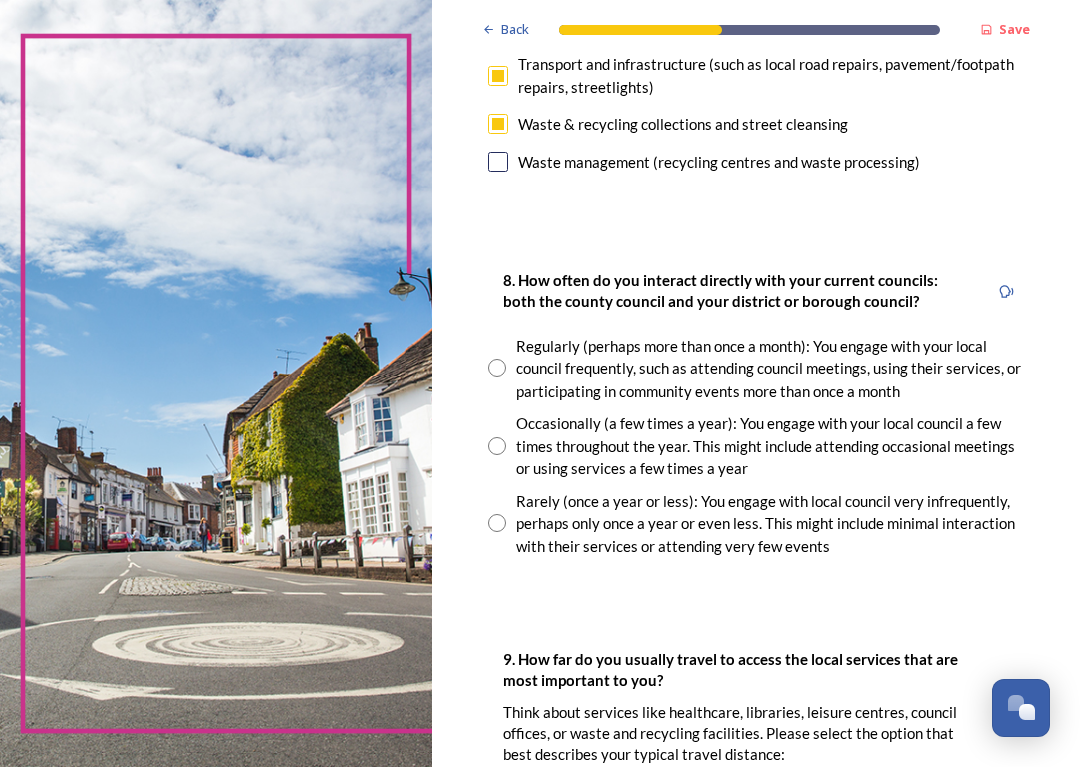 scroll, scrollTop: 1078, scrollLeft: 0, axis: vertical 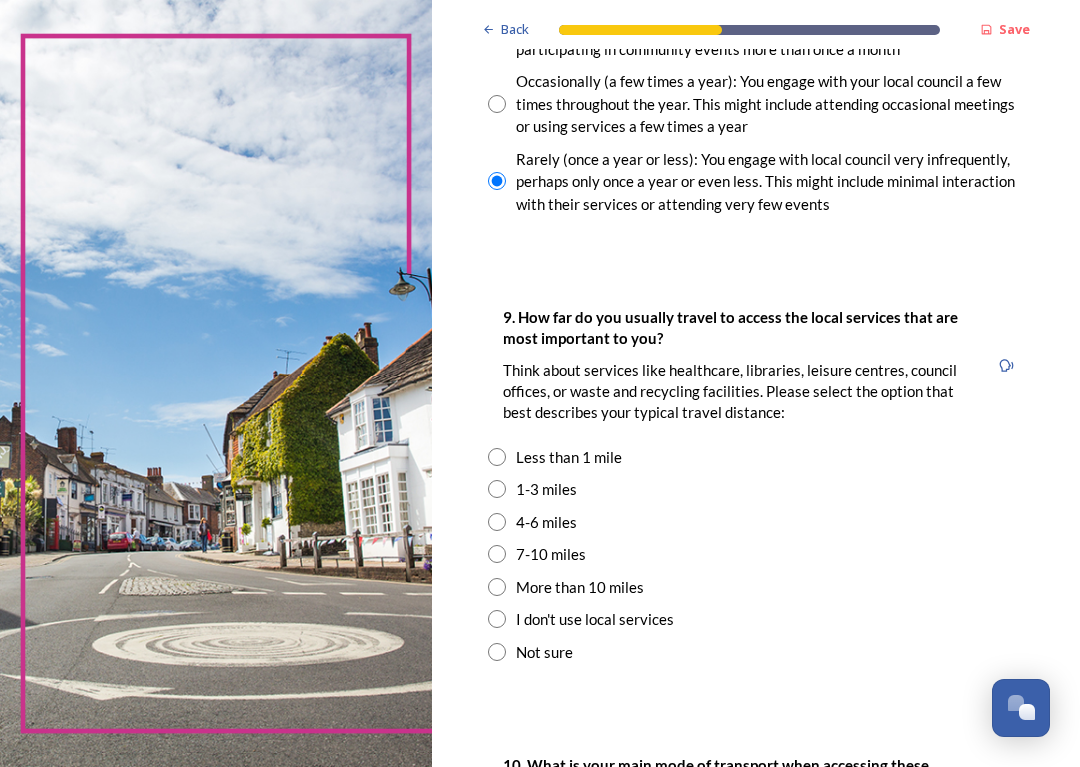 click at bounding box center [497, 457] 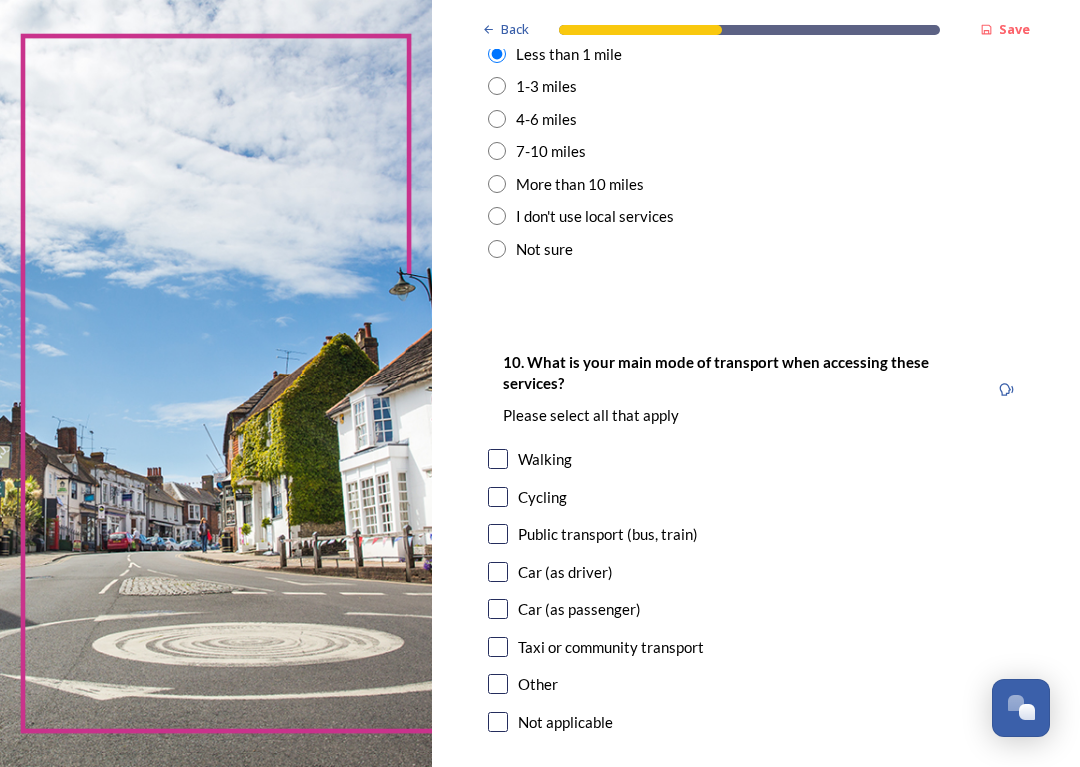 scroll, scrollTop: 1824, scrollLeft: 0, axis: vertical 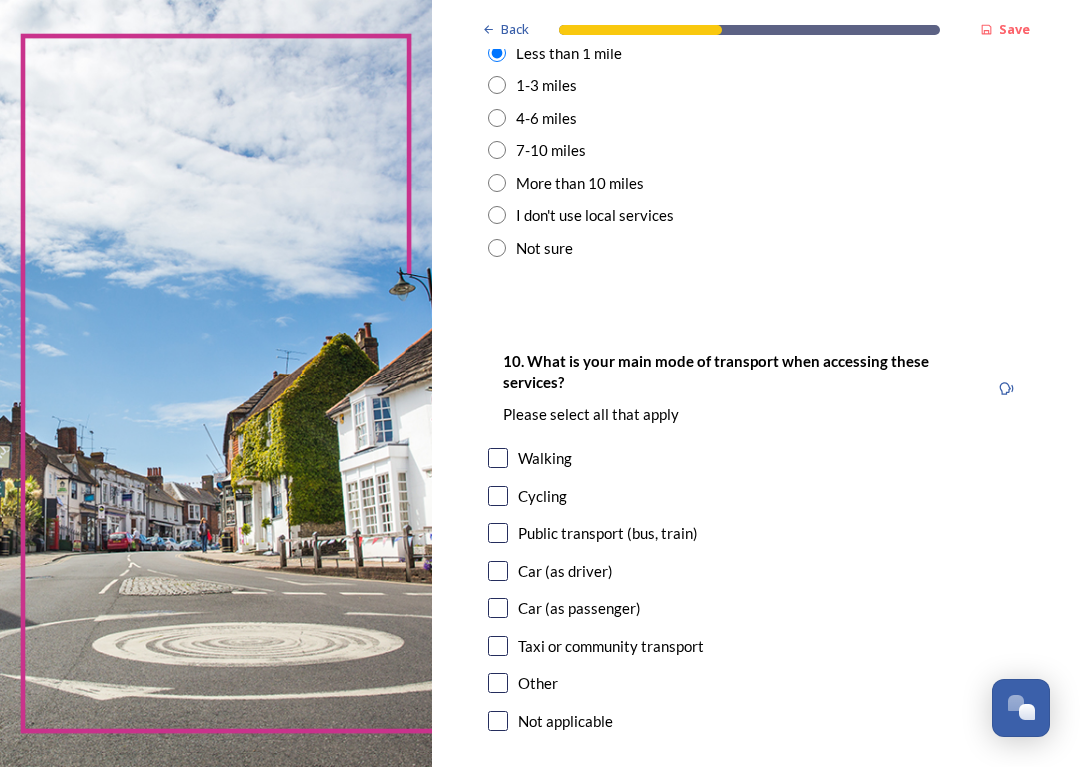 click at bounding box center (498, 458) 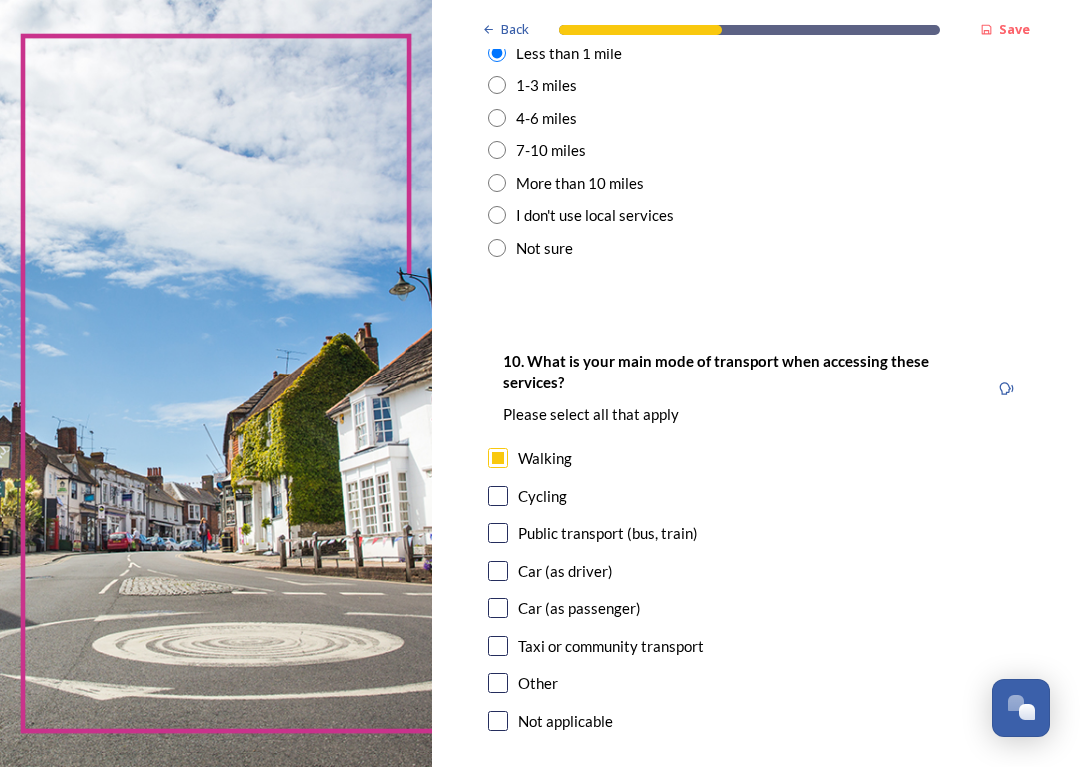 click at bounding box center (498, 571) 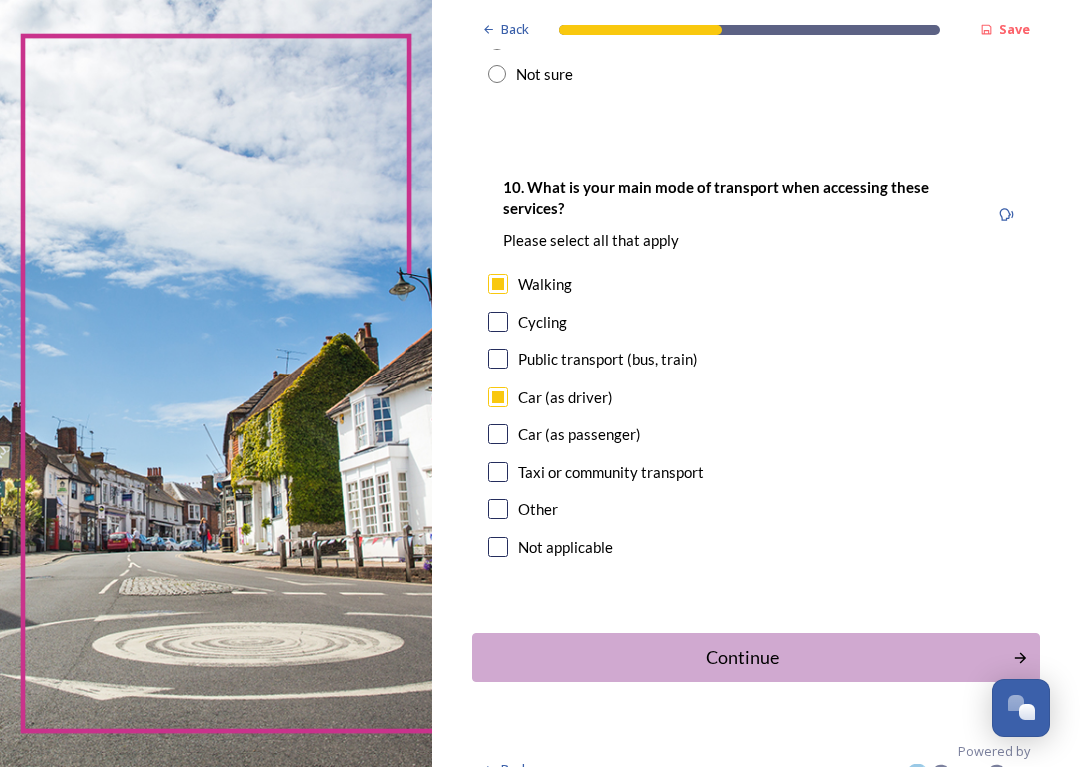 scroll, scrollTop: 1997, scrollLeft: 0, axis: vertical 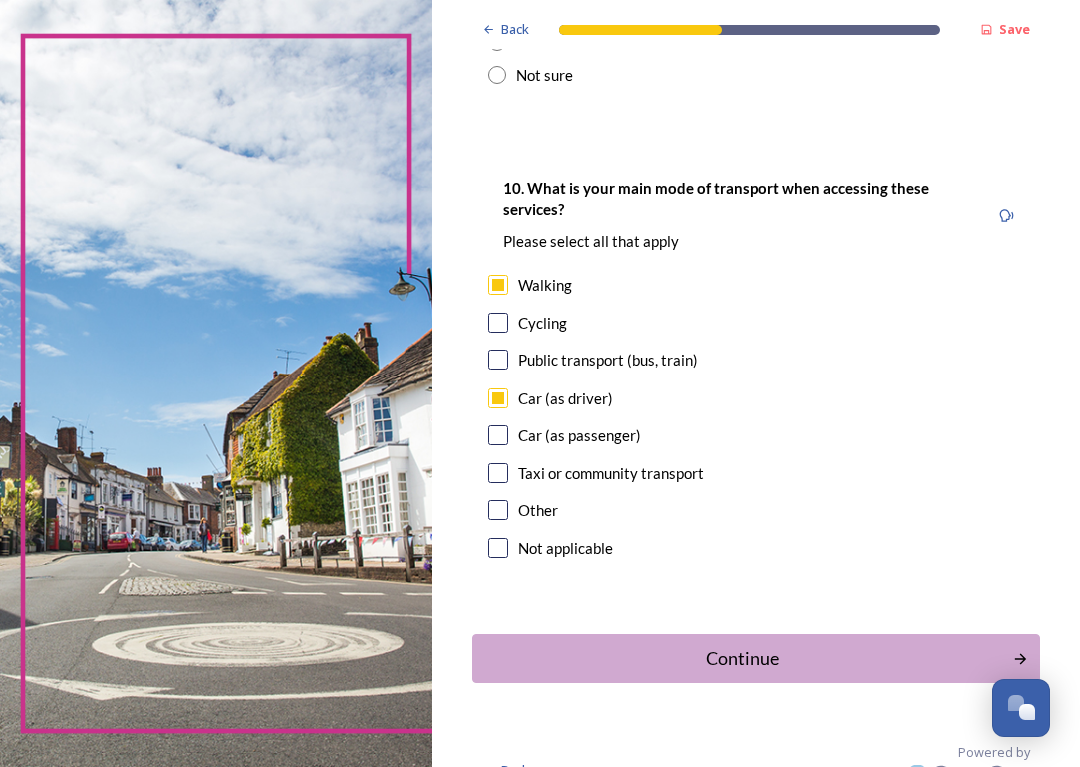 click on "Continue" at bounding box center (742, 658) 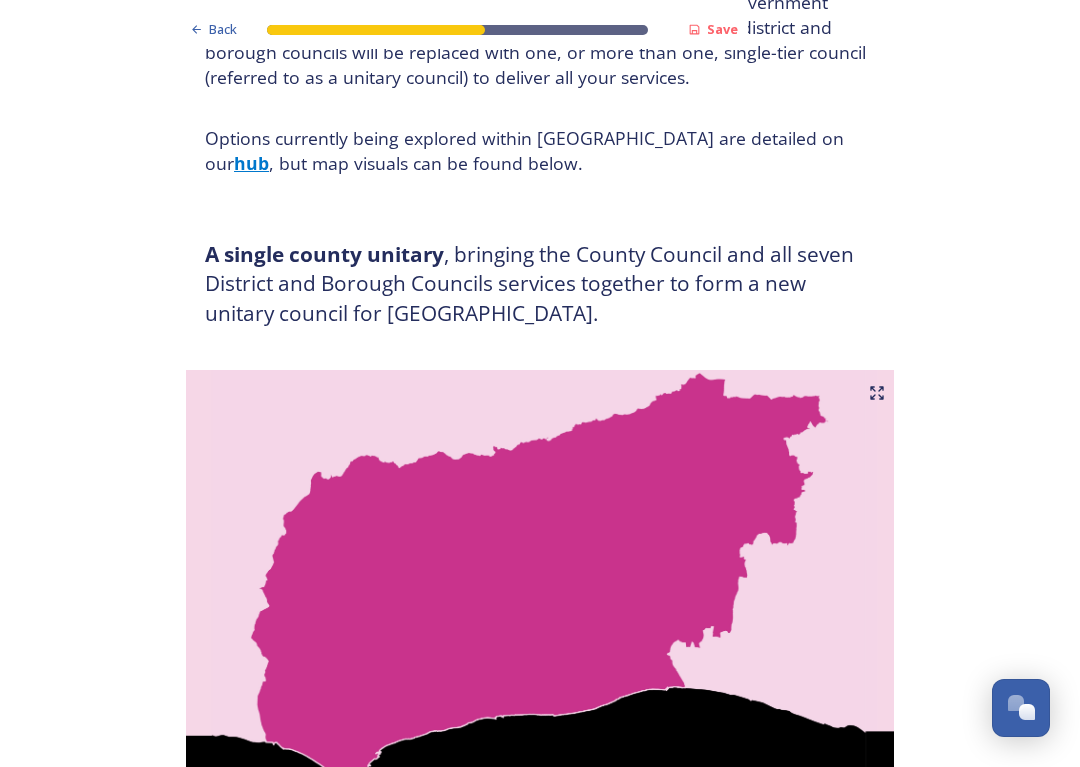 scroll, scrollTop: 208, scrollLeft: 0, axis: vertical 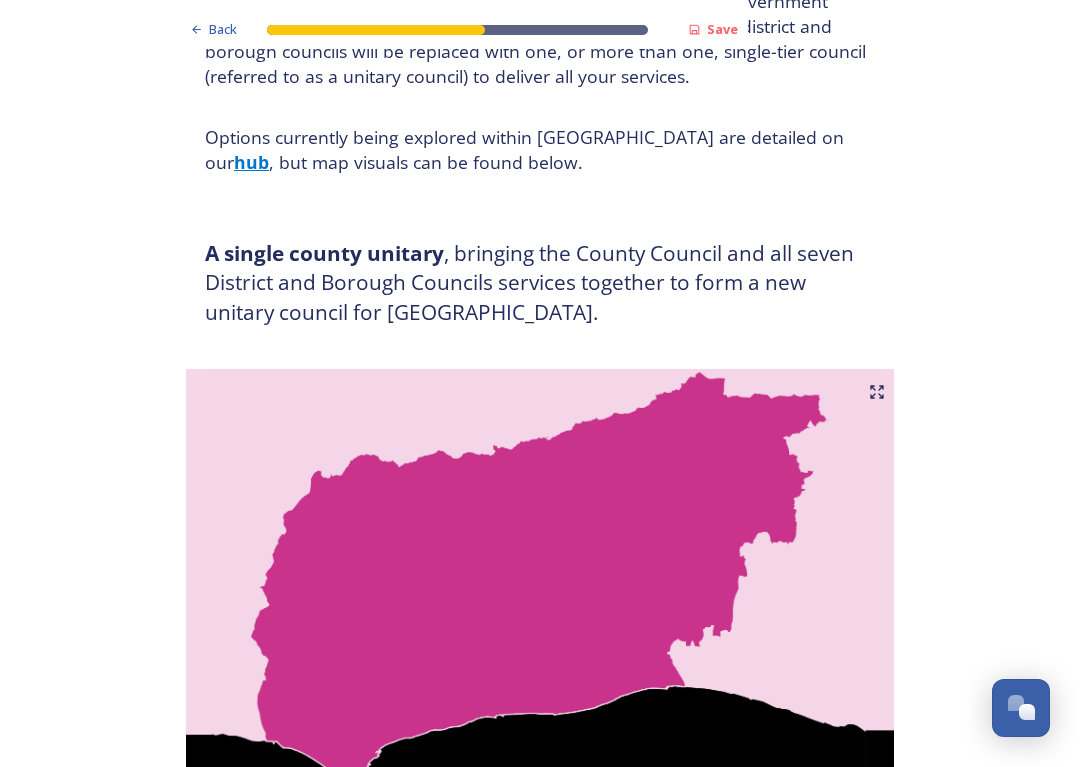 click on "Back Save Prioritising future services As explained on our  Shaping West Sussex hub , Local Government Reorganisation for West Sussex means that the county, district and borough councils will be replaced with one, or more than one, single-tier council (referred to as a unitary council) to deliver all your services.  Options currently being explored within West Sussex are detailed on our  hub , but map visuals can be found below. A single county unitary , bringing the County Council and all seven District and Borough Councils services together to form a new unitary council for West Sussex. Single unitary model (You can enlarge this map by clicking on the square expand icon in the top right of the image) Two unitary option, variation 1  -   one unitary combining Arun, Chichester and Worthing footprints and one unitary combining Adur, Crawley, Horsham, and Mid-Sussex footprints. Two unitary model variation 1 (You can enlarge this map by clicking on the square expand icon in the top right of the image) * Other 5" at bounding box center (540, 2914) 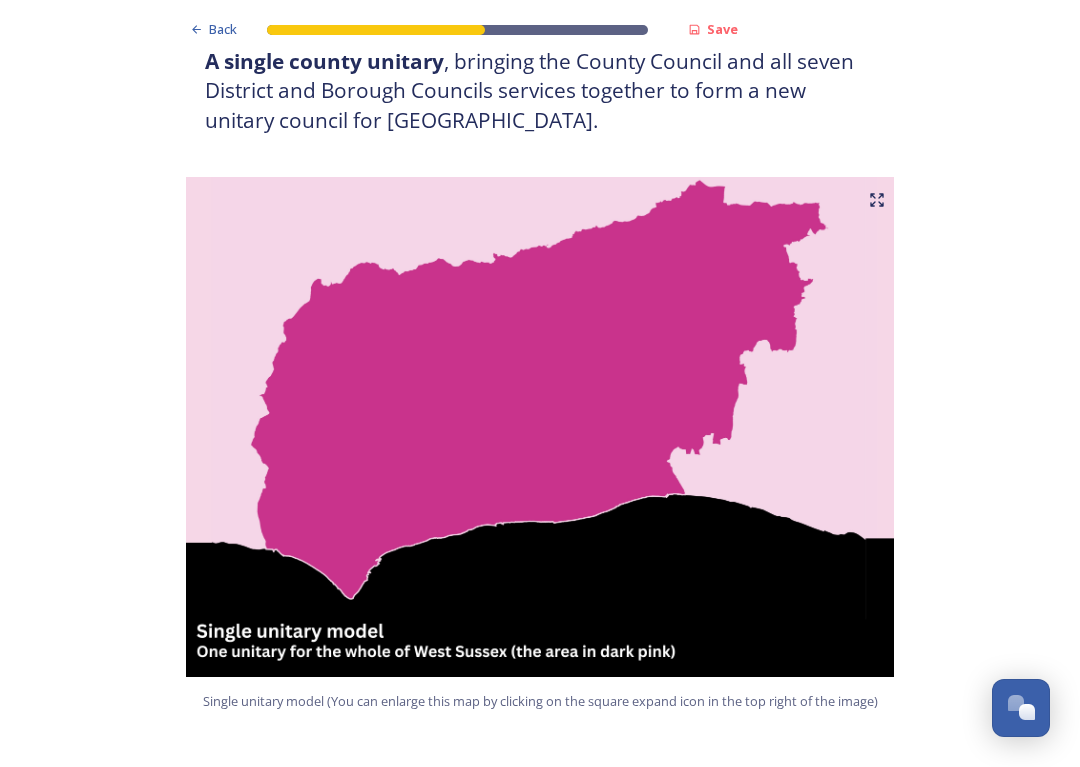 scroll, scrollTop: 401, scrollLeft: 0, axis: vertical 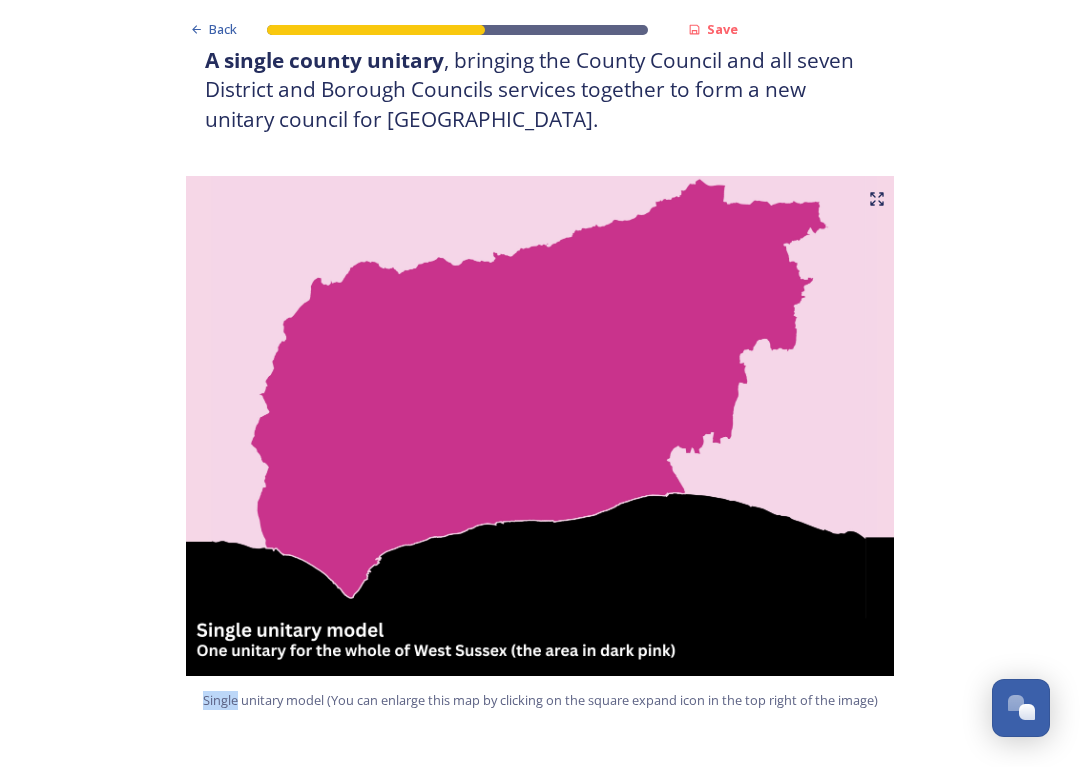 click on "Back Save Prioritising future services As explained on our  Shaping West Sussex hub , Local Government Reorganisation for West Sussex means that the county, district and borough councils will be replaced with one, or more than one, single-tier council (referred to as a unitary council) to deliver all your services.  Options currently being explored within West Sussex are detailed on our  hub , but map visuals can be found below. A single county unitary , bringing the County Council and all seven District and Borough Councils services together to form a new unitary council for West Sussex. Single unitary model (You can enlarge this map by clicking on the square expand icon in the top right of the image) Two unitary option, variation 1  -   one unitary combining Arun, Chichester and Worthing footprints and one unitary combining Adur, Crawley, Horsham, and Mid-Sussex footprints. Two unitary model variation 1 (You can enlarge this map by clicking on the square expand icon in the top right of the image) * Other 5" at bounding box center (540, 2721) 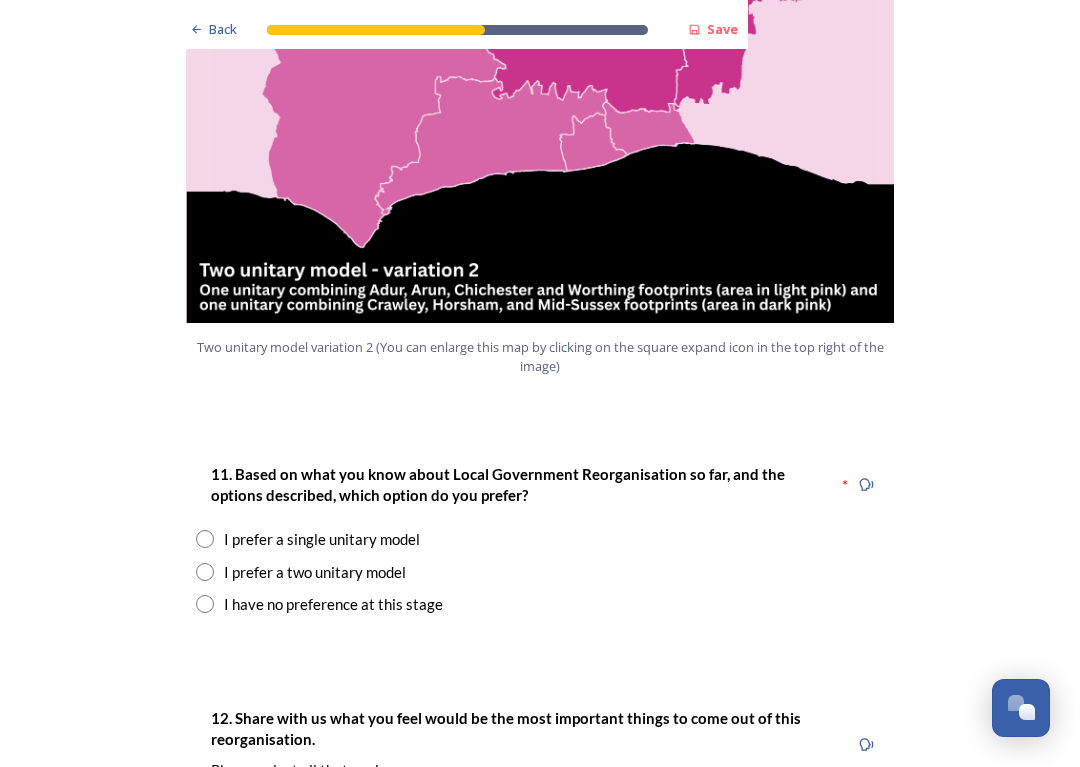scroll, scrollTop: 2336, scrollLeft: 0, axis: vertical 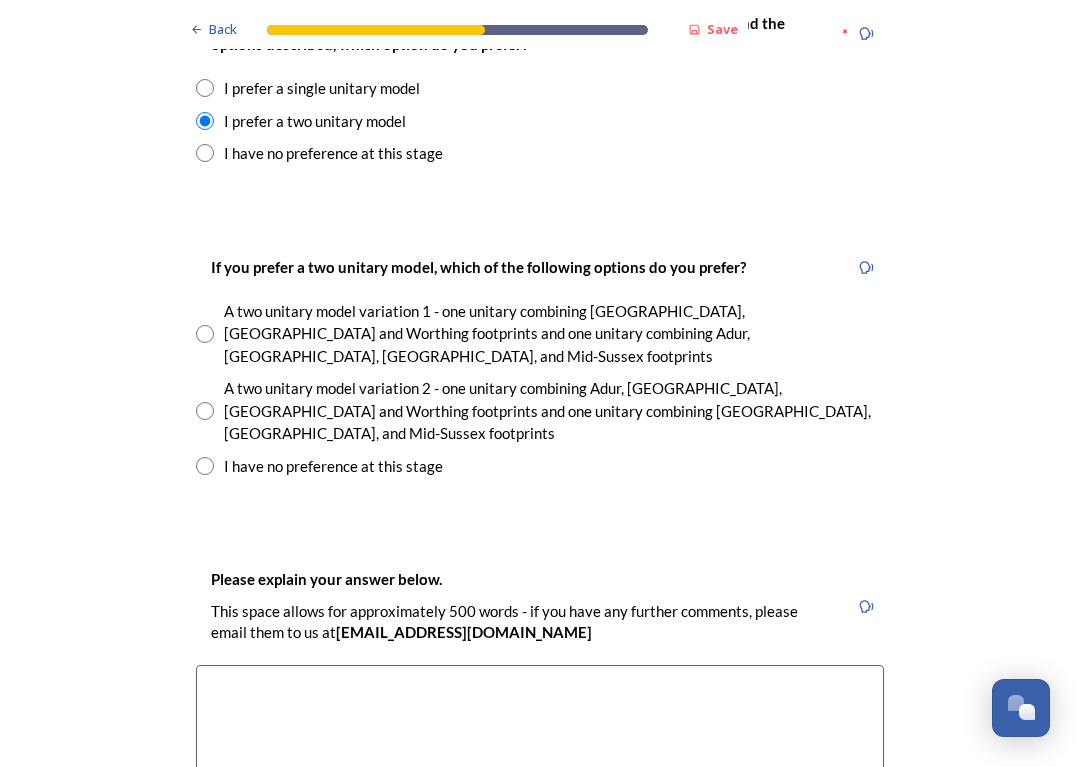 click at bounding box center [205, 411] 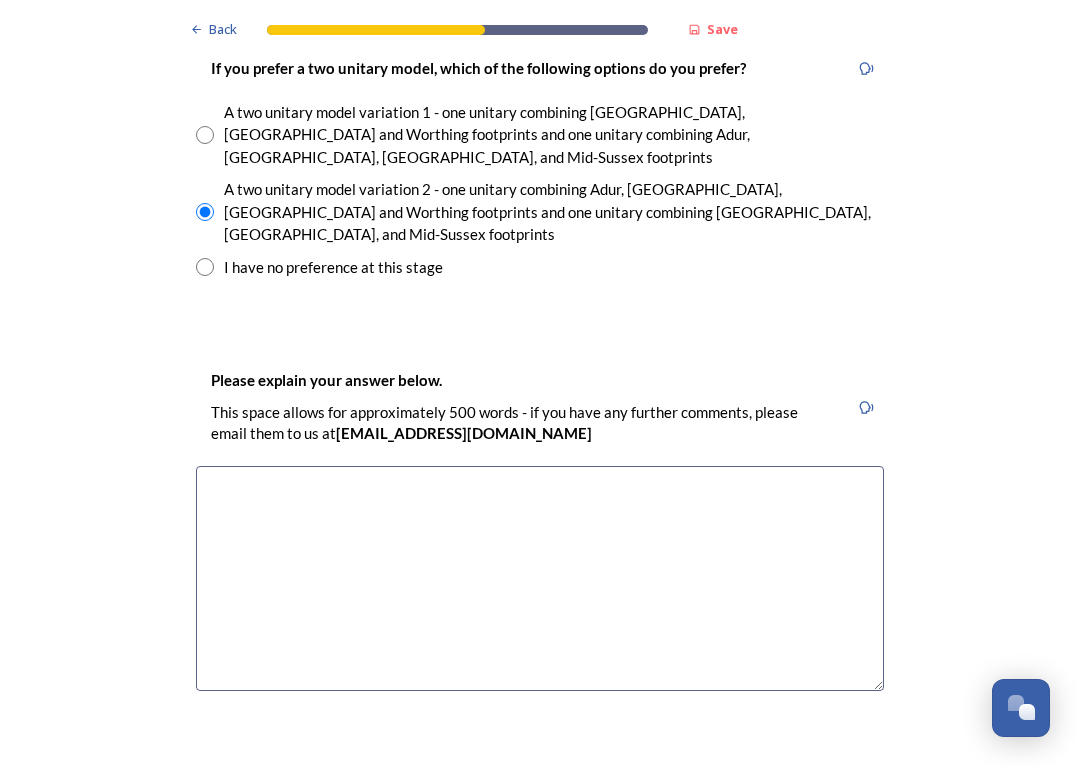 scroll, scrollTop: 2986, scrollLeft: 0, axis: vertical 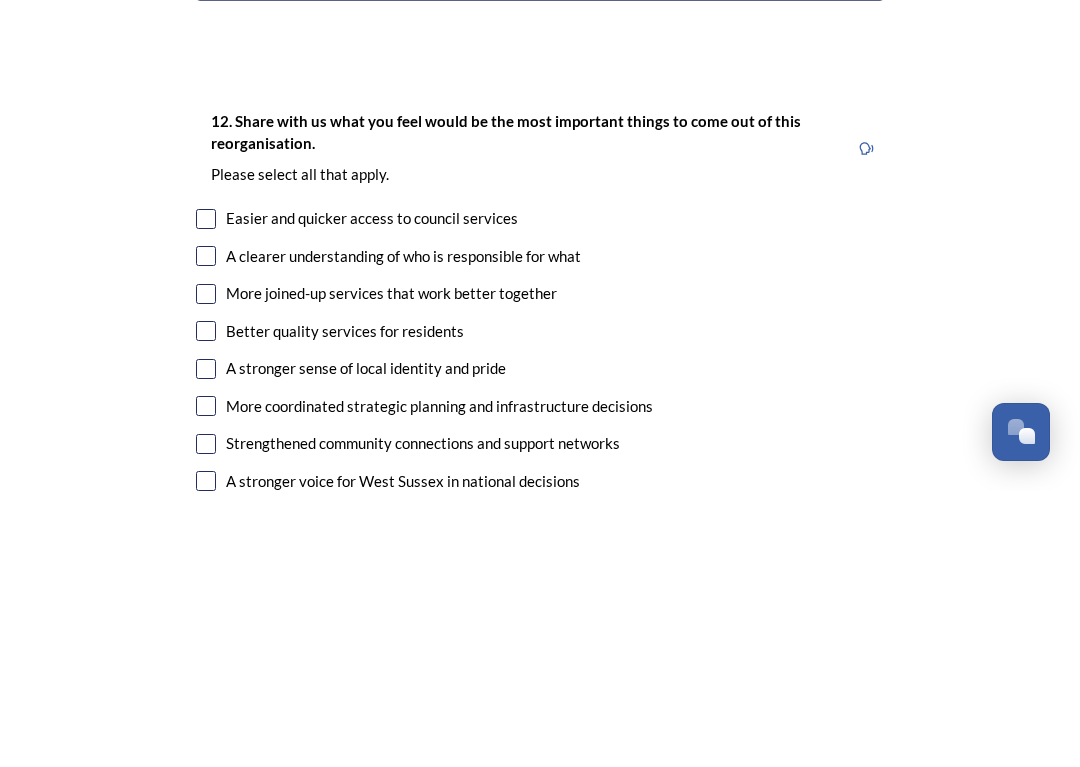 type on "I believe this to be a “natural” division" 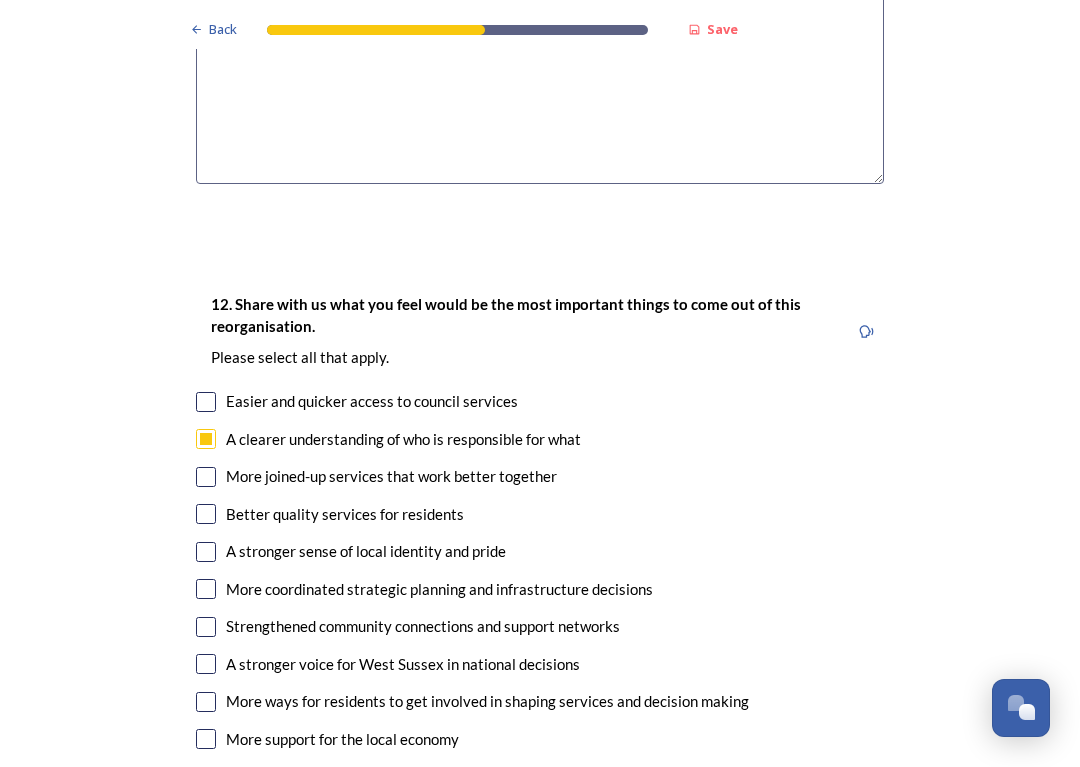scroll, scrollTop: 3495, scrollLeft: 0, axis: vertical 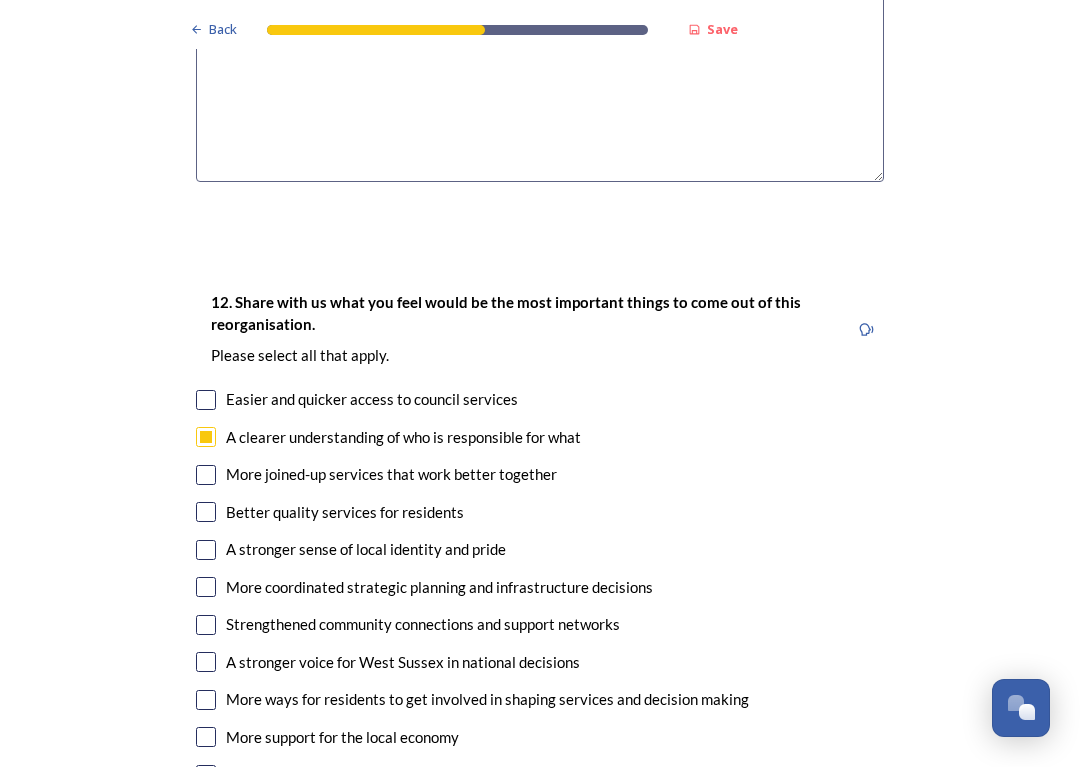 click at bounding box center [206, 587] 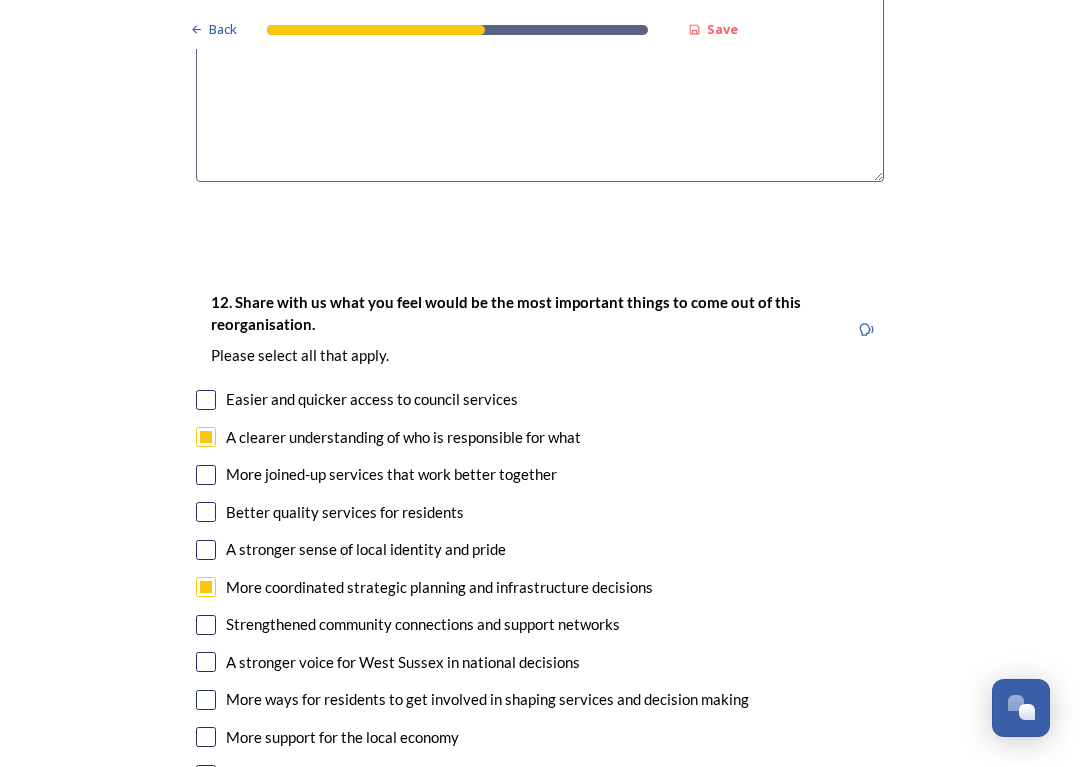 click at bounding box center (206, 700) 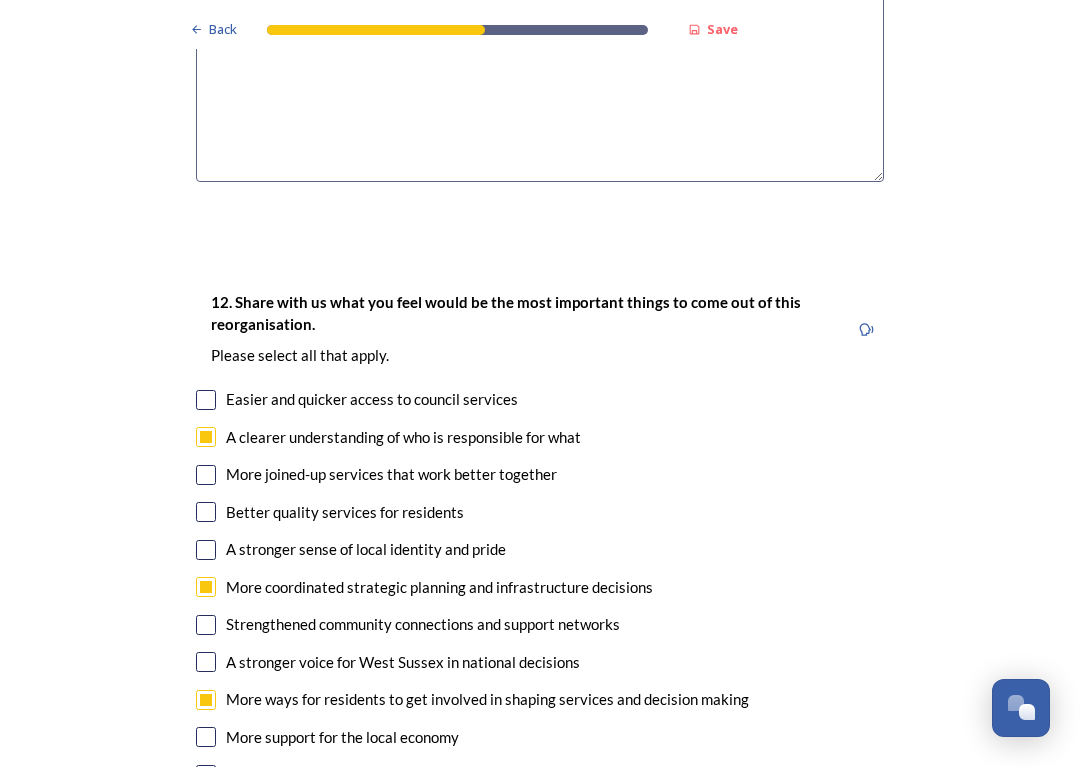 click at bounding box center (206, 512) 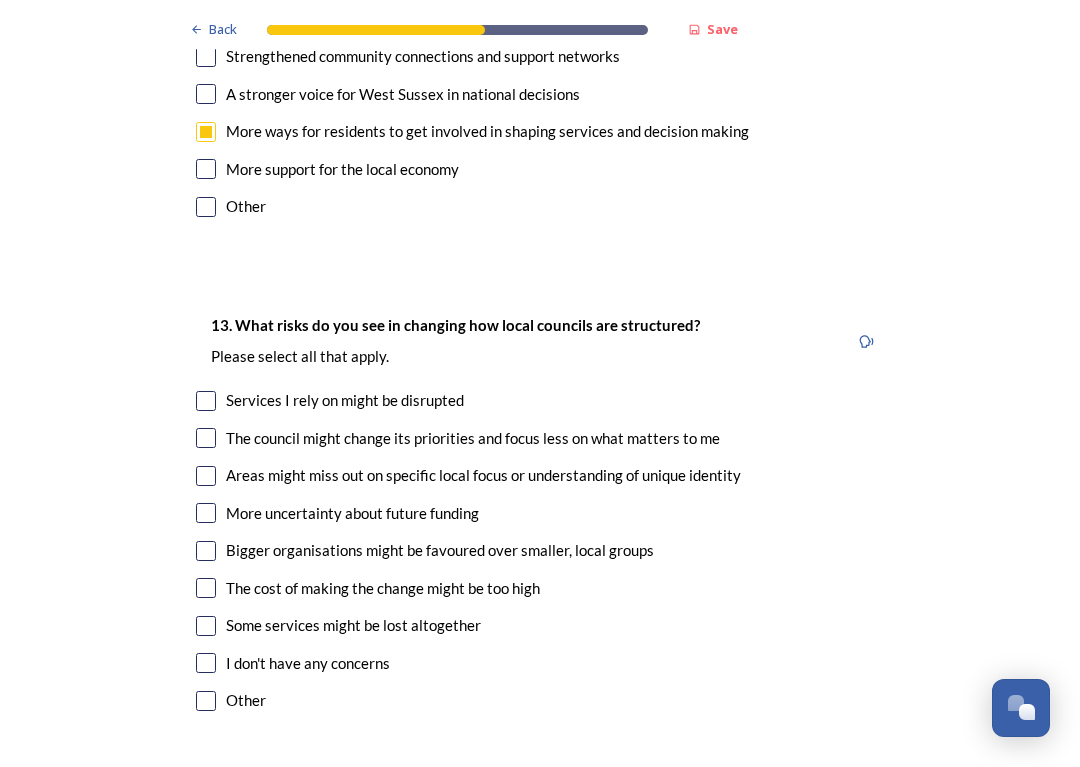 scroll, scrollTop: 4063, scrollLeft: 0, axis: vertical 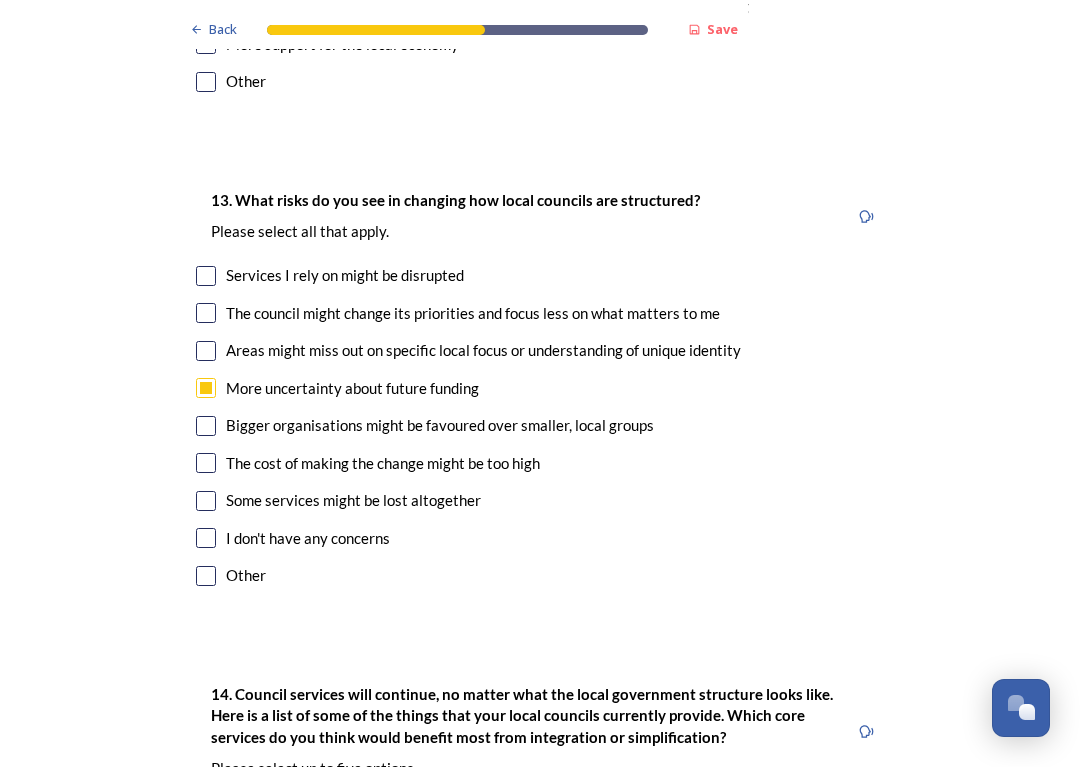 click at bounding box center (206, 388) 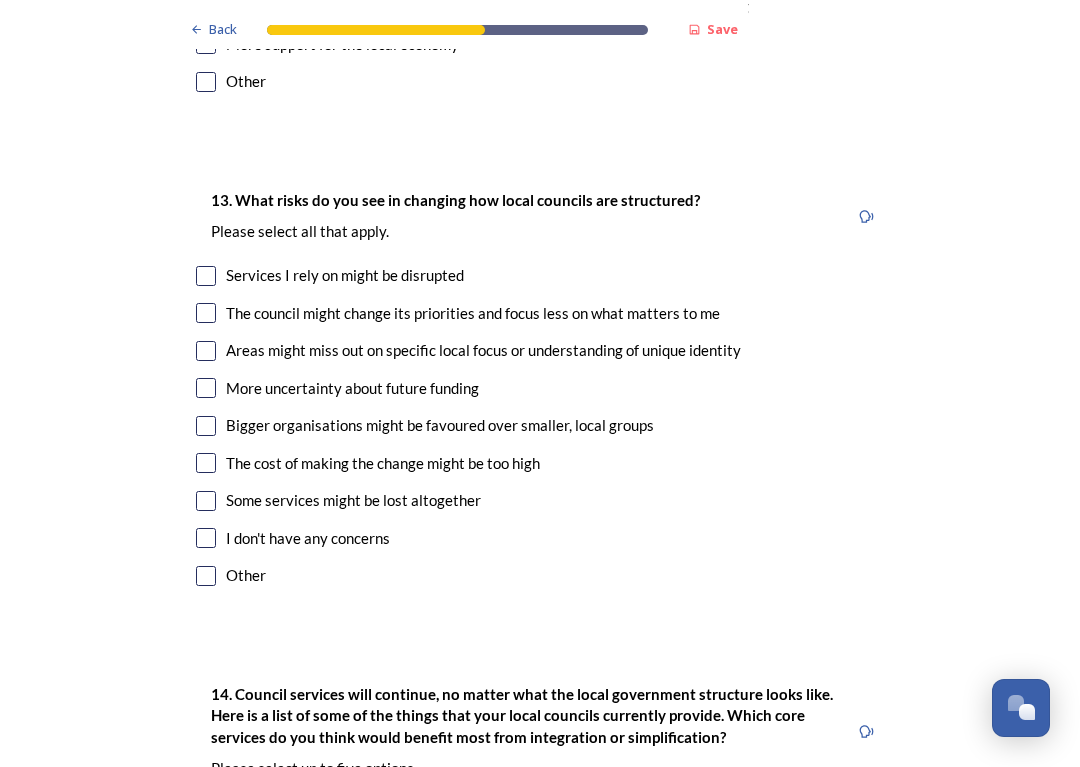 click at bounding box center [206, 538] 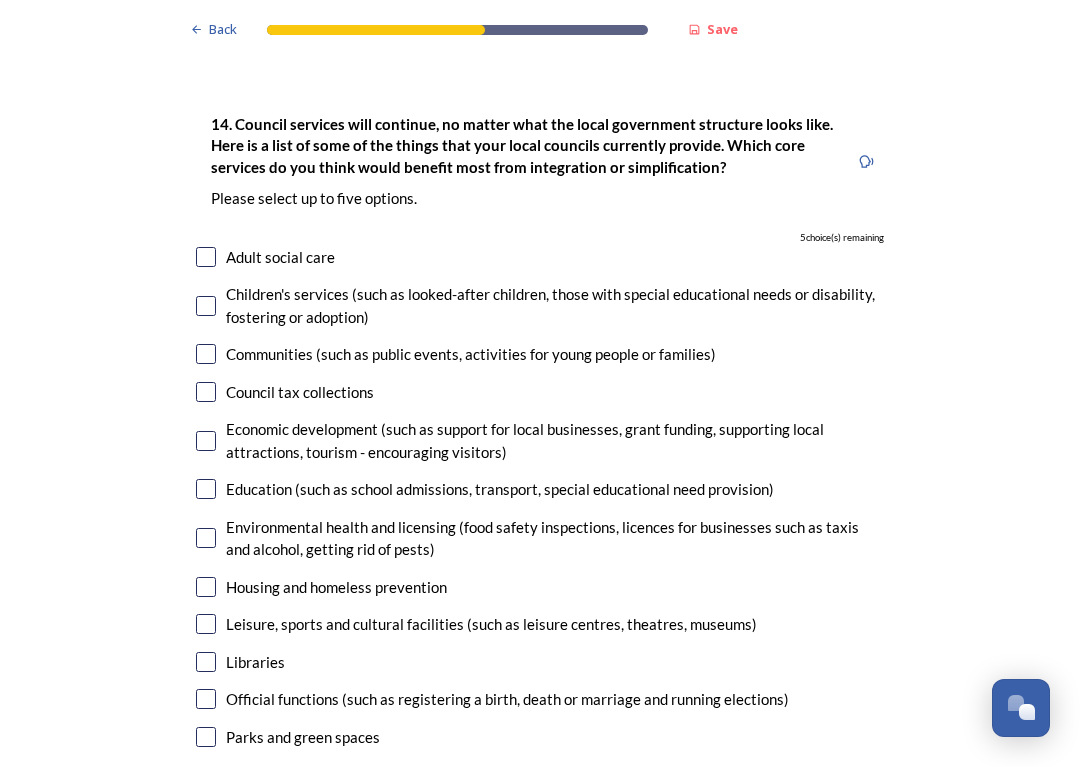 scroll, scrollTop: 4764, scrollLeft: 0, axis: vertical 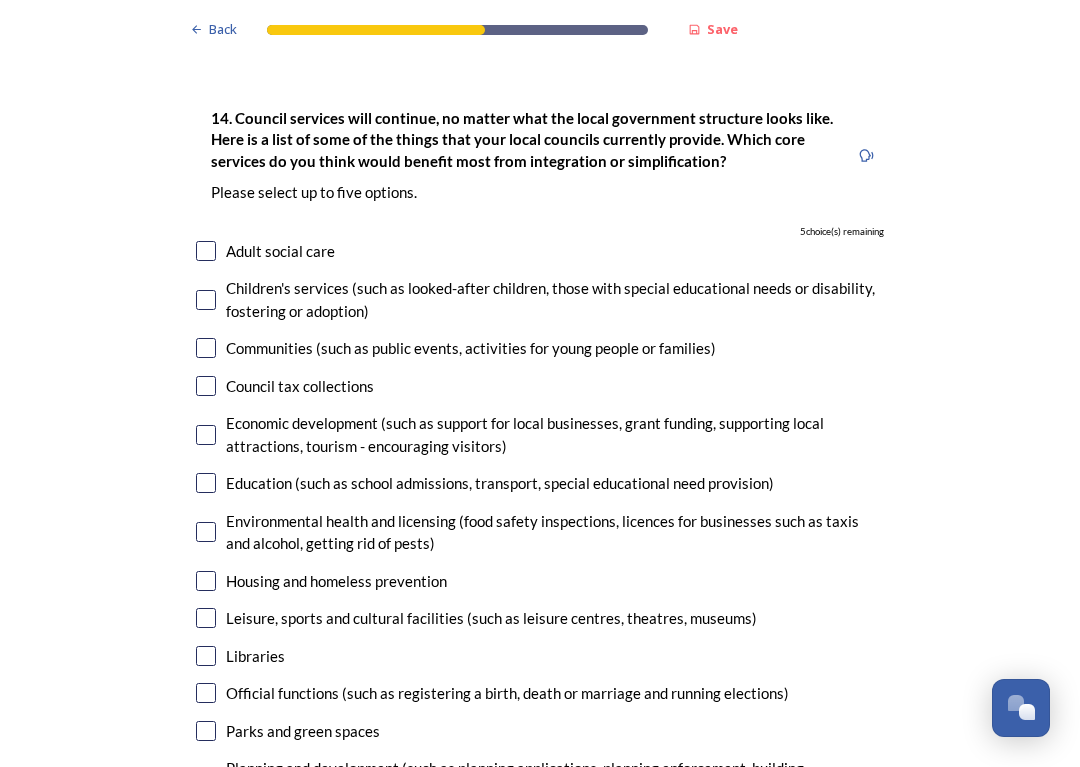 click at bounding box center (206, 483) 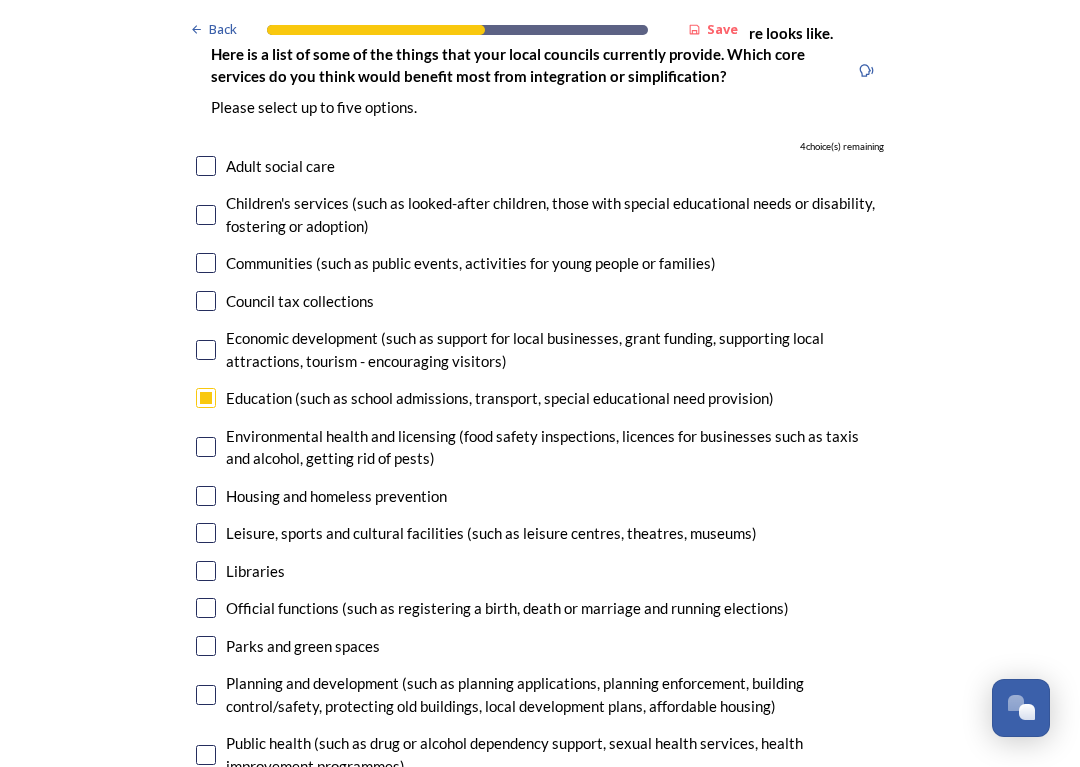 scroll, scrollTop: 4849, scrollLeft: 0, axis: vertical 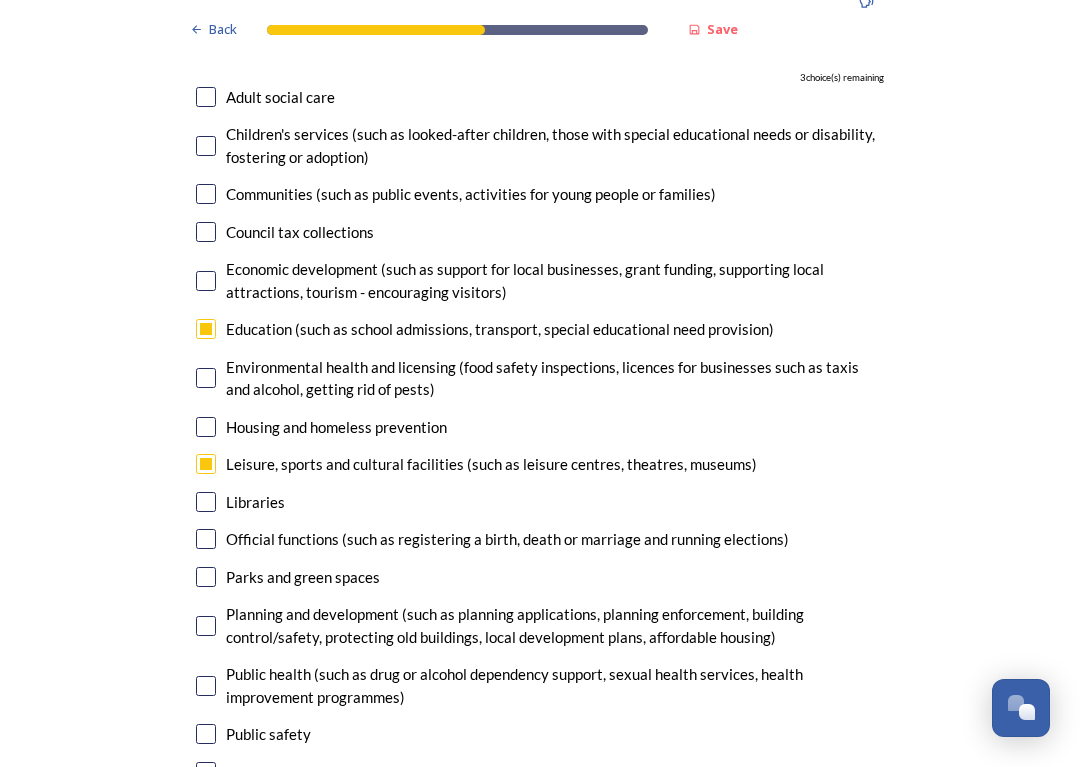 click at bounding box center (206, 577) 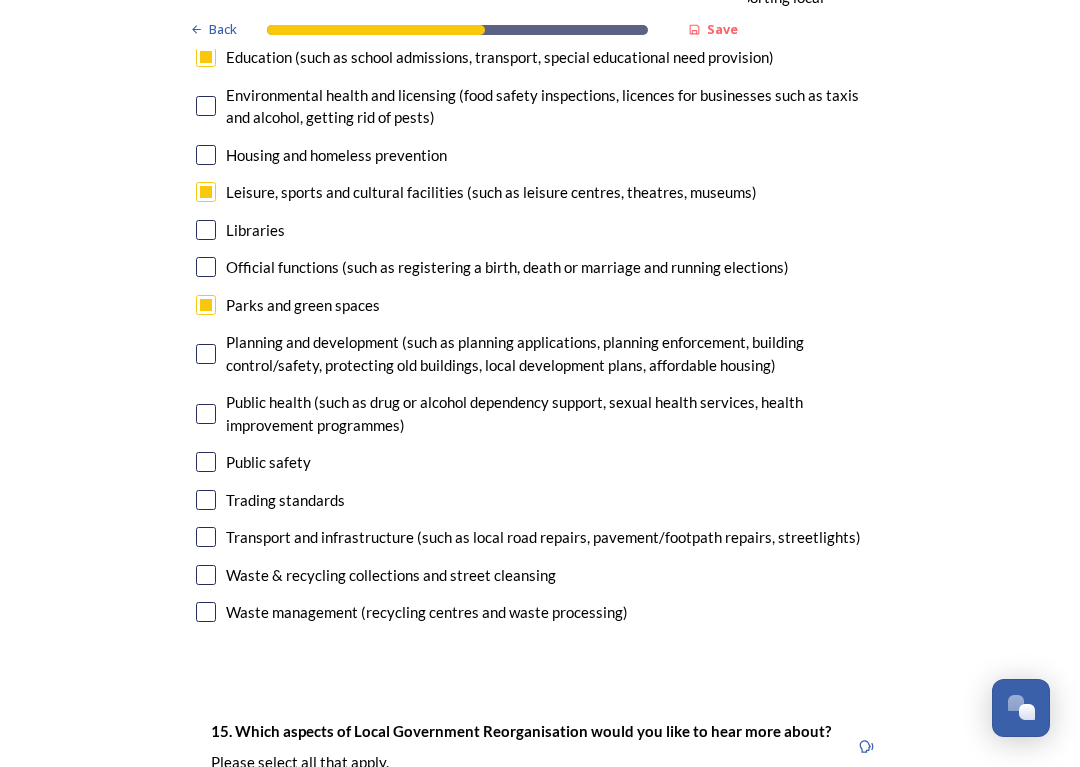scroll, scrollTop: 5192, scrollLeft: 0, axis: vertical 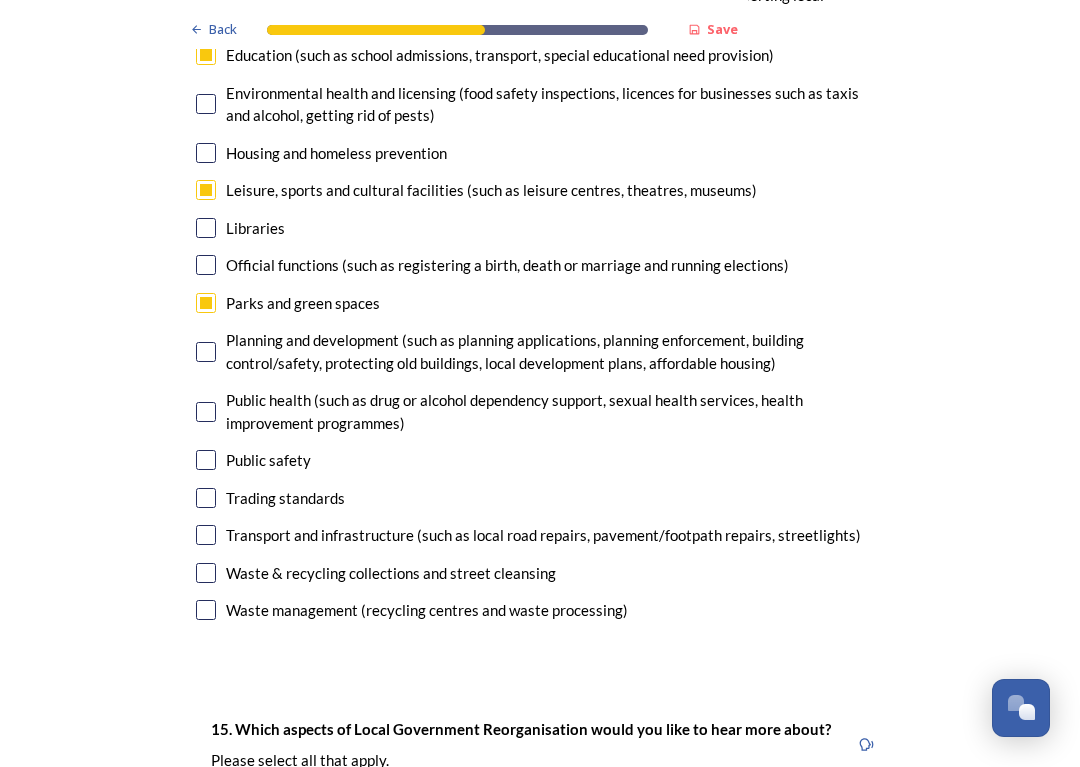 click at bounding box center (206, 535) 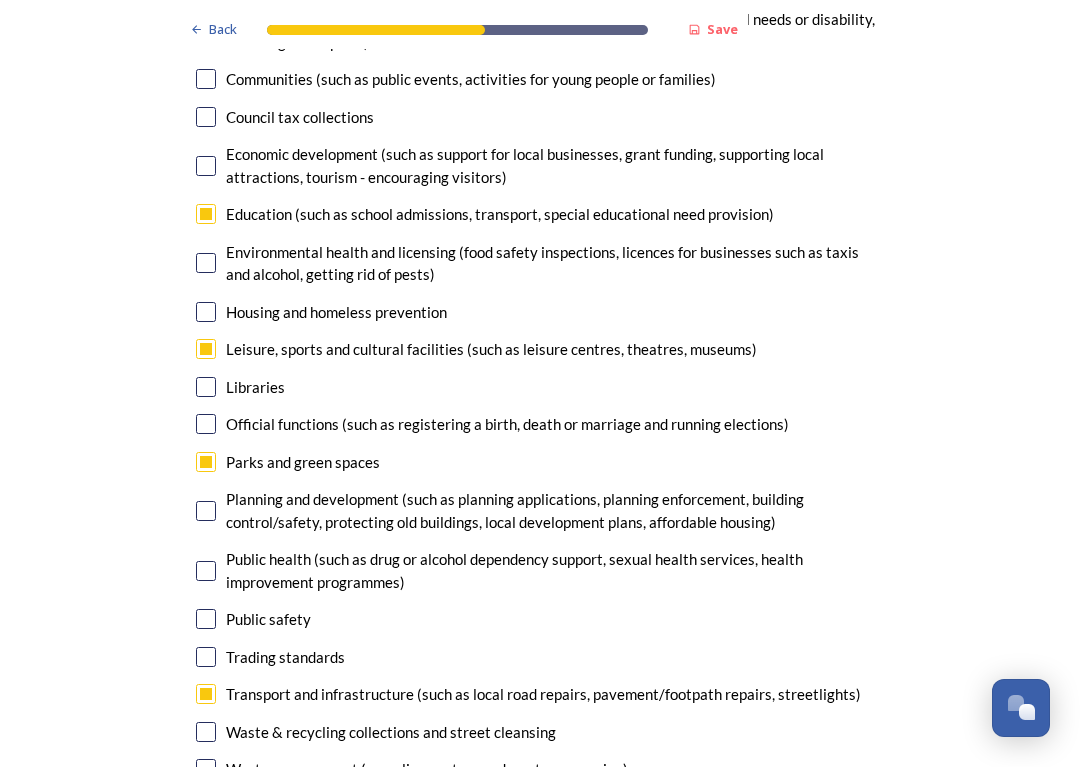 scroll, scrollTop: 5034, scrollLeft: 0, axis: vertical 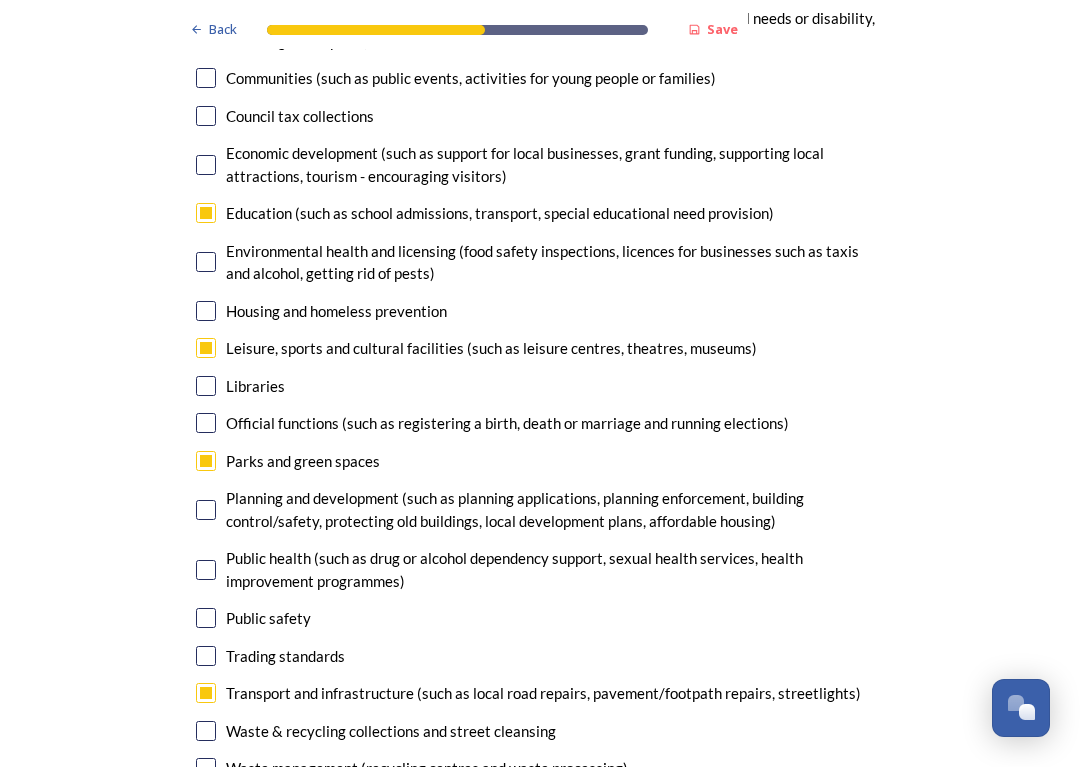click at bounding box center [206, 731] 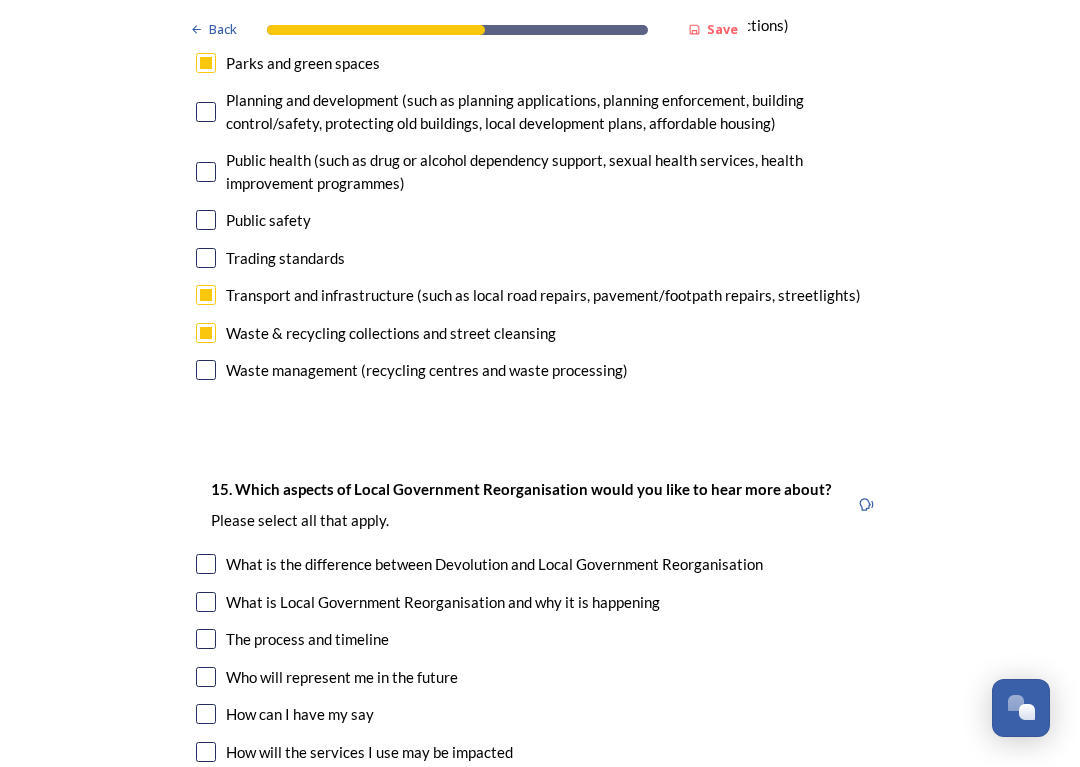 scroll, scrollTop: 5432, scrollLeft: 0, axis: vertical 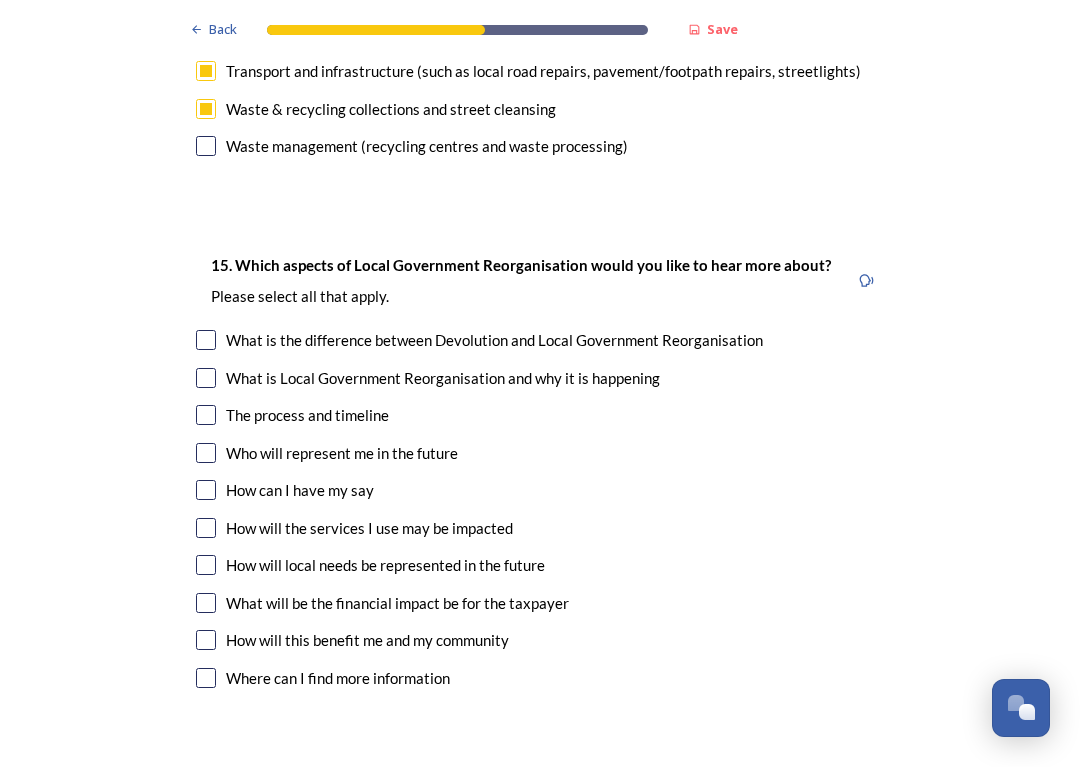 click at bounding box center (206, 415) 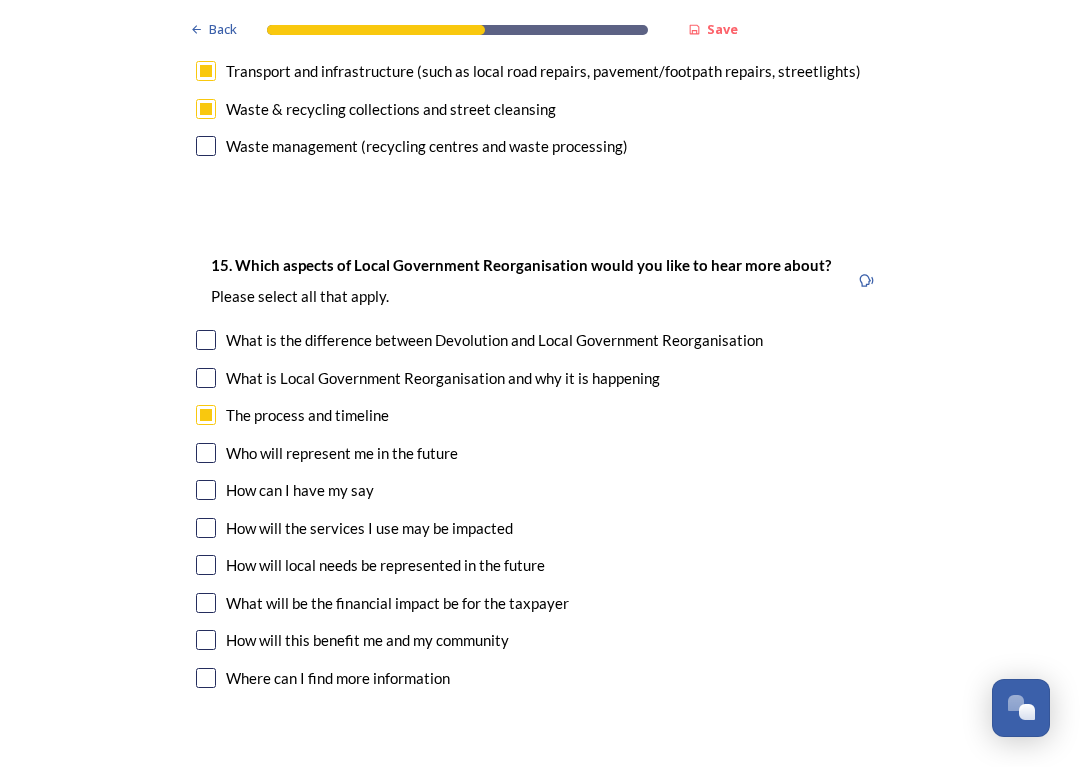 click at bounding box center [206, 603] 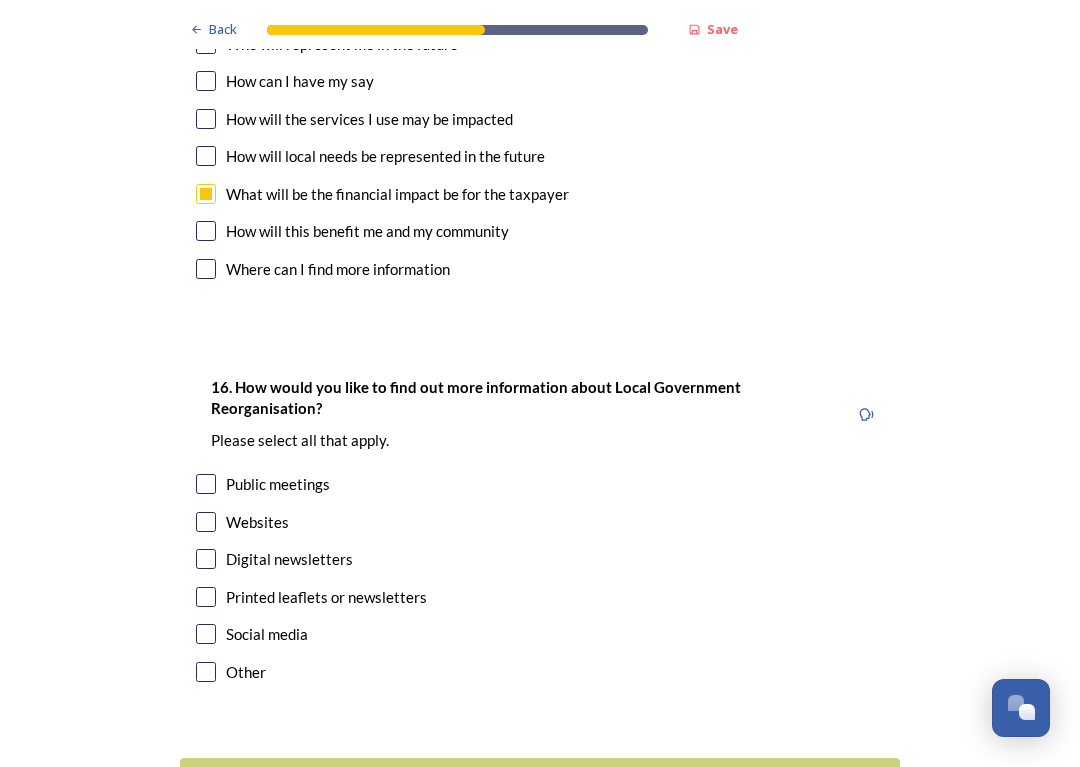 scroll, scrollTop: 6063, scrollLeft: 0, axis: vertical 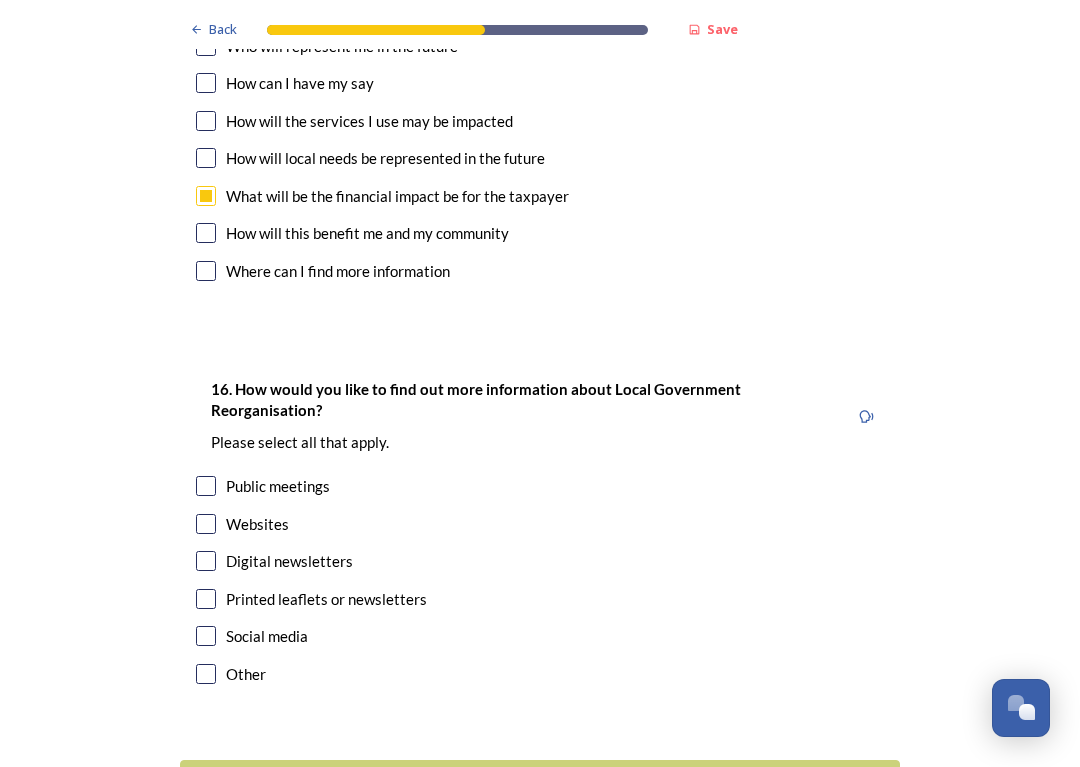 click at bounding box center [206, 561] 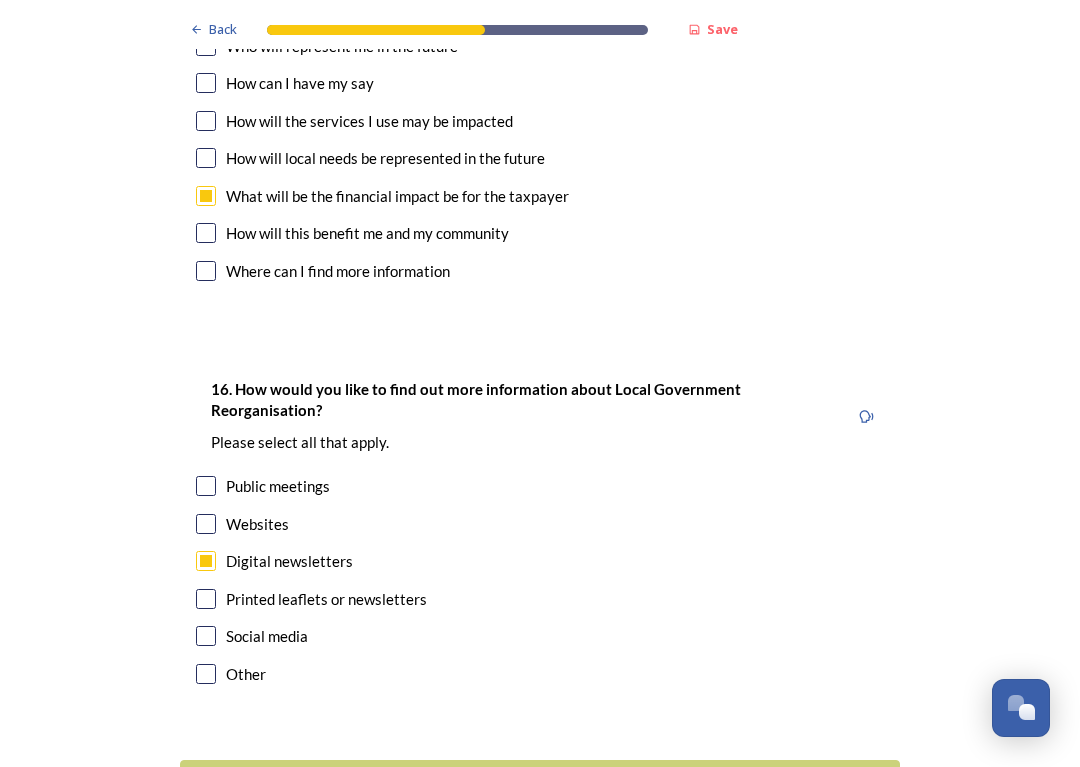 click on "Continue" at bounding box center (526, 784) 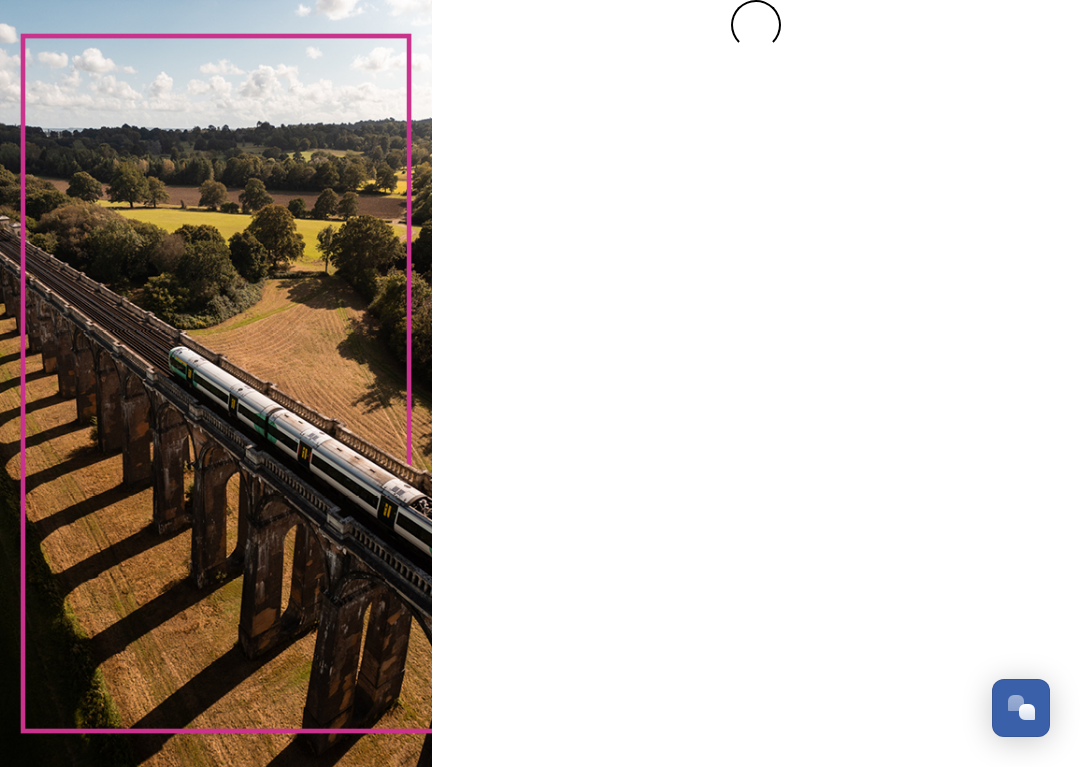 scroll, scrollTop: 0, scrollLeft: 0, axis: both 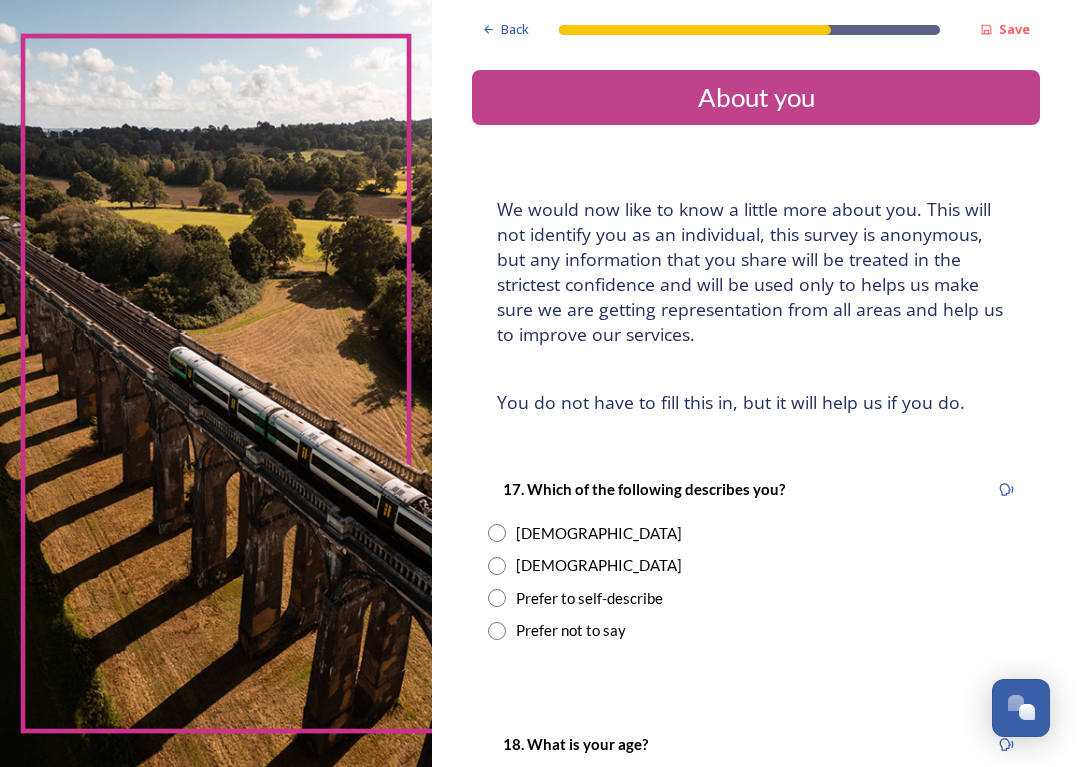click at bounding box center [497, 566] 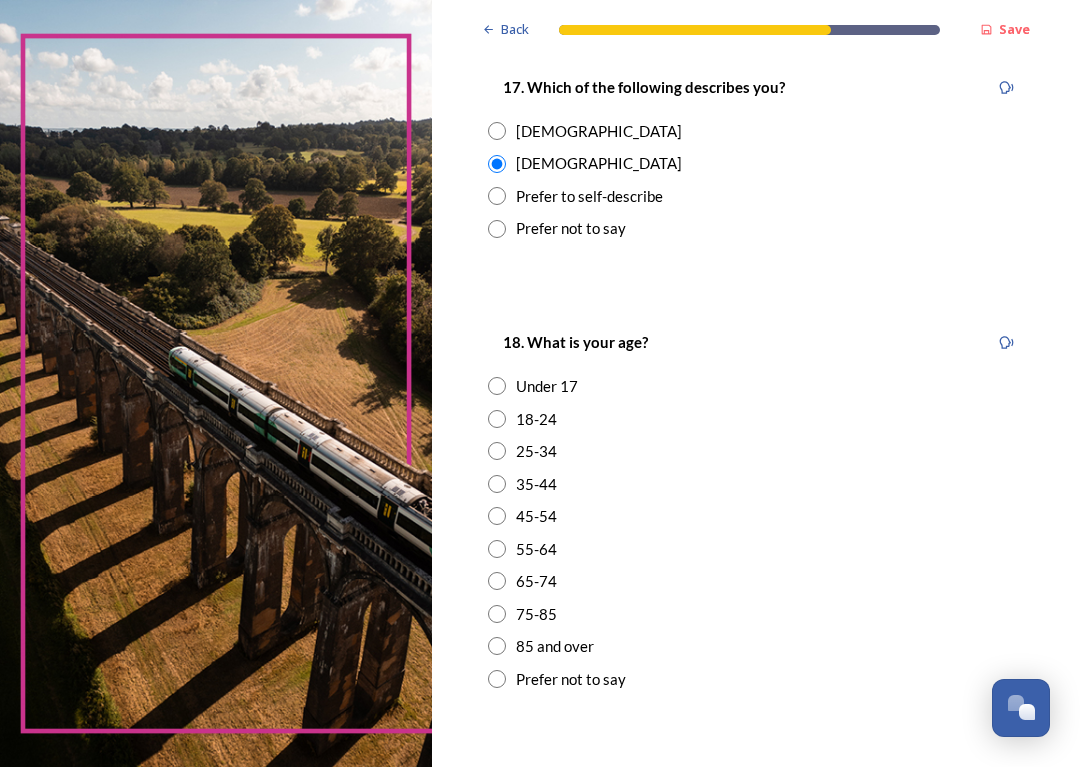 scroll, scrollTop: 403, scrollLeft: 0, axis: vertical 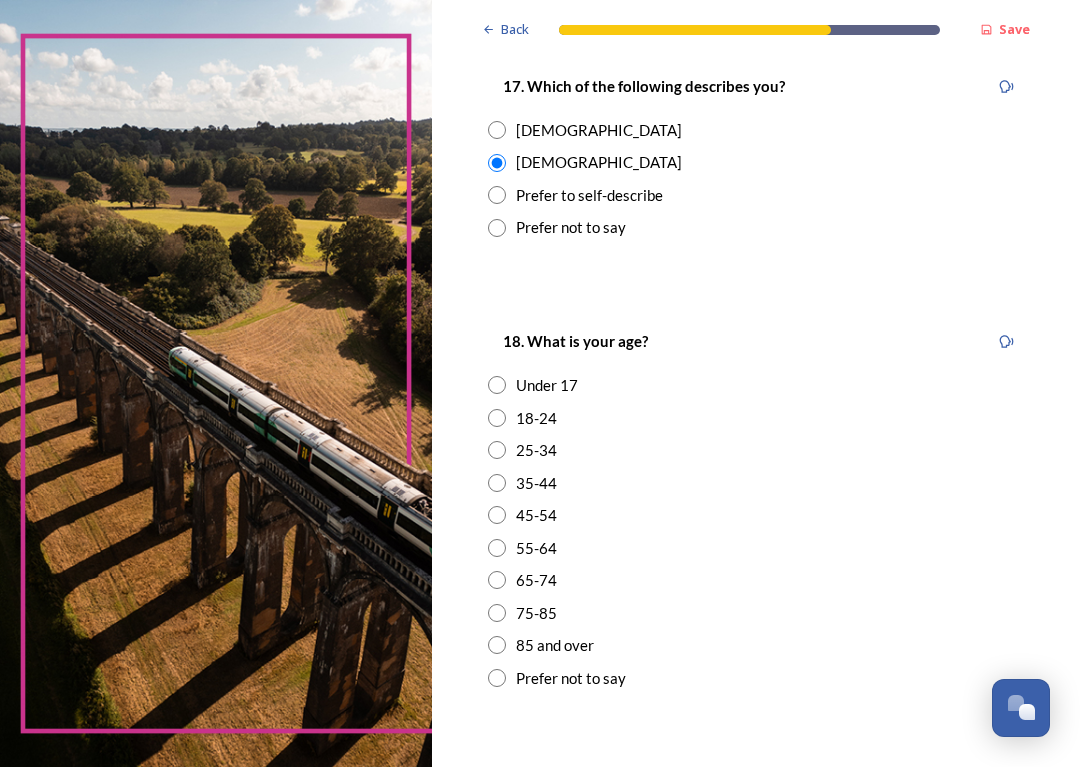 click at bounding box center (497, 613) 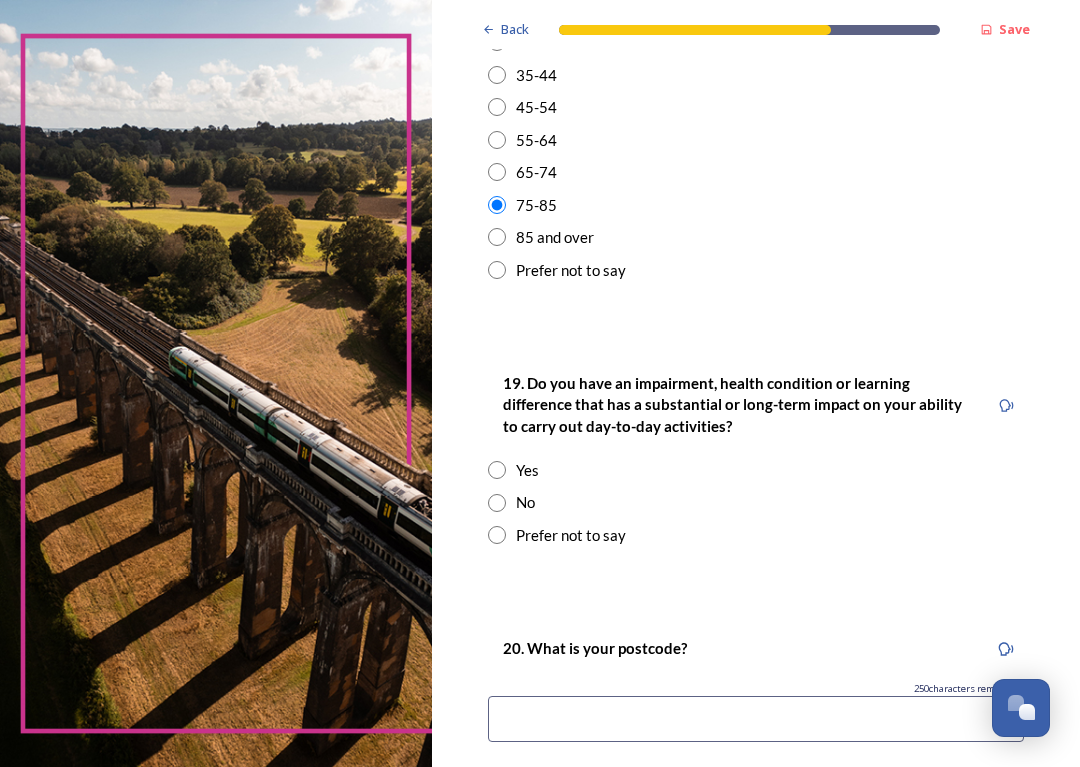 scroll, scrollTop: 811, scrollLeft: 0, axis: vertical 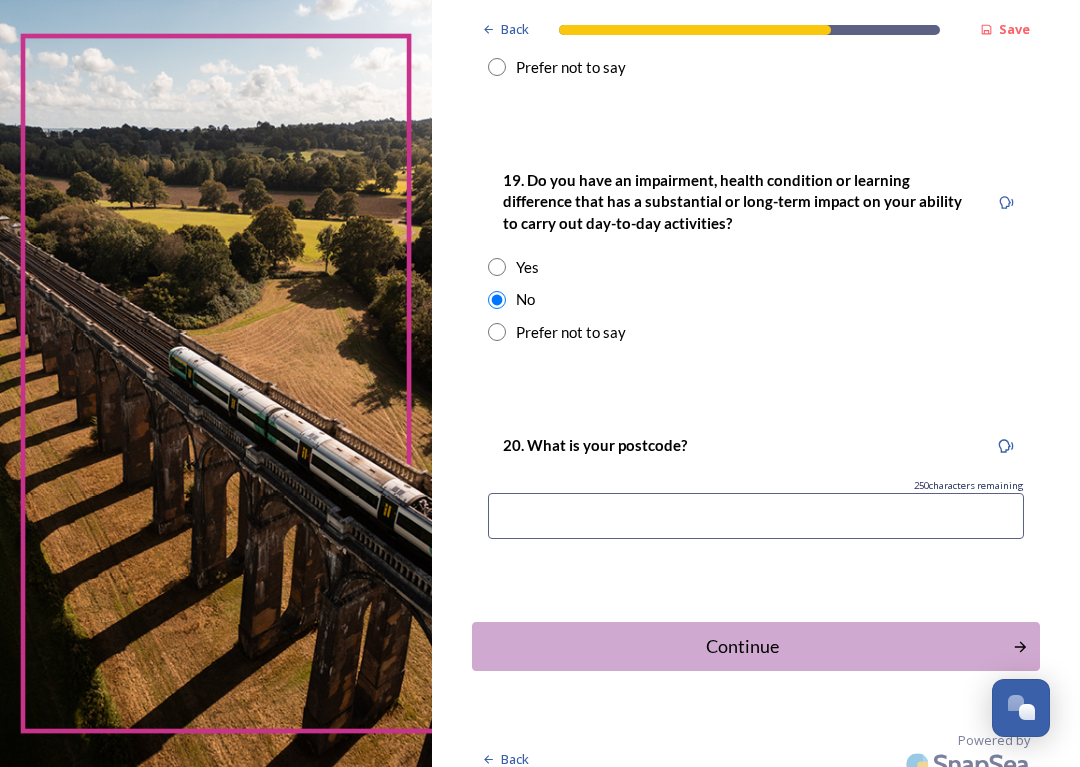 click at bounding box center (756, 516) 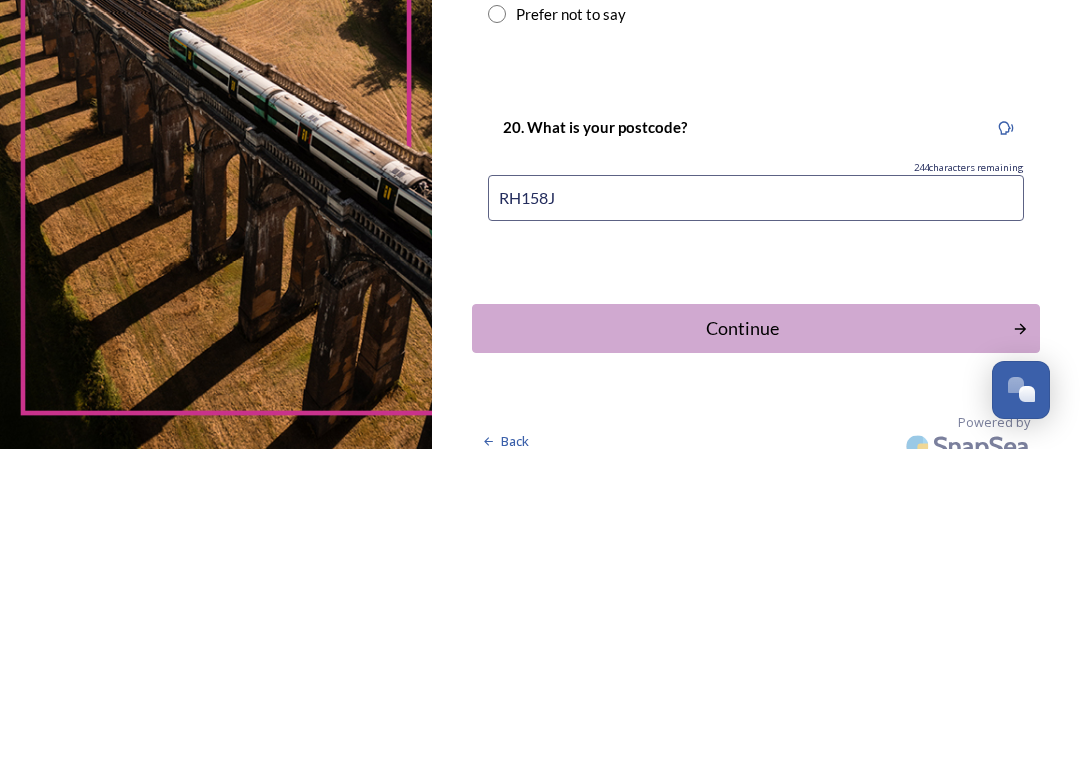 type on "RH158JJ" 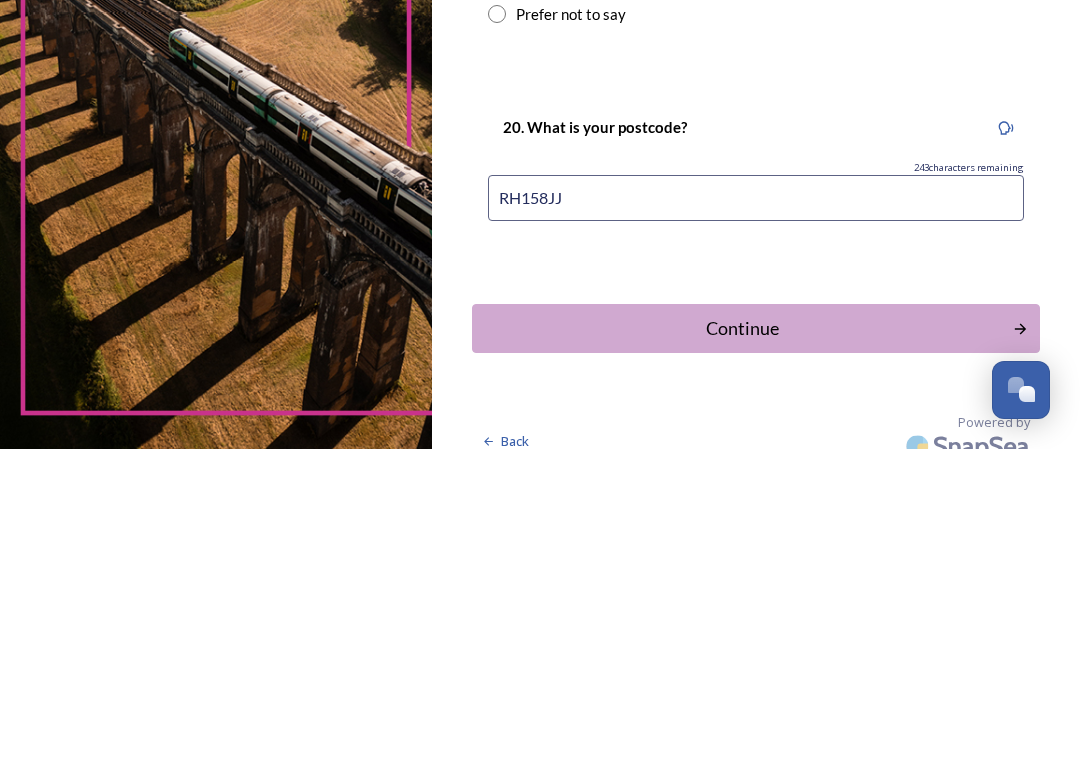 click on "Continue" at bounding box center (742, 646) 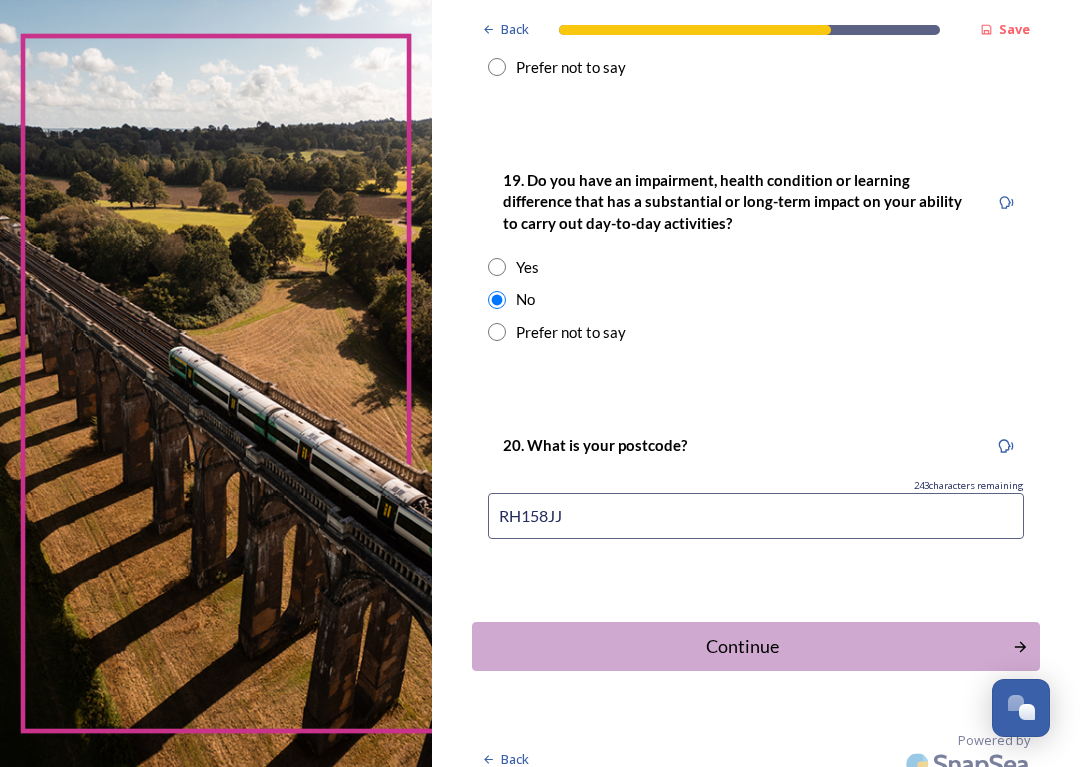 scroll, scrollTop: 0, scrollLeft: 0, axis: both 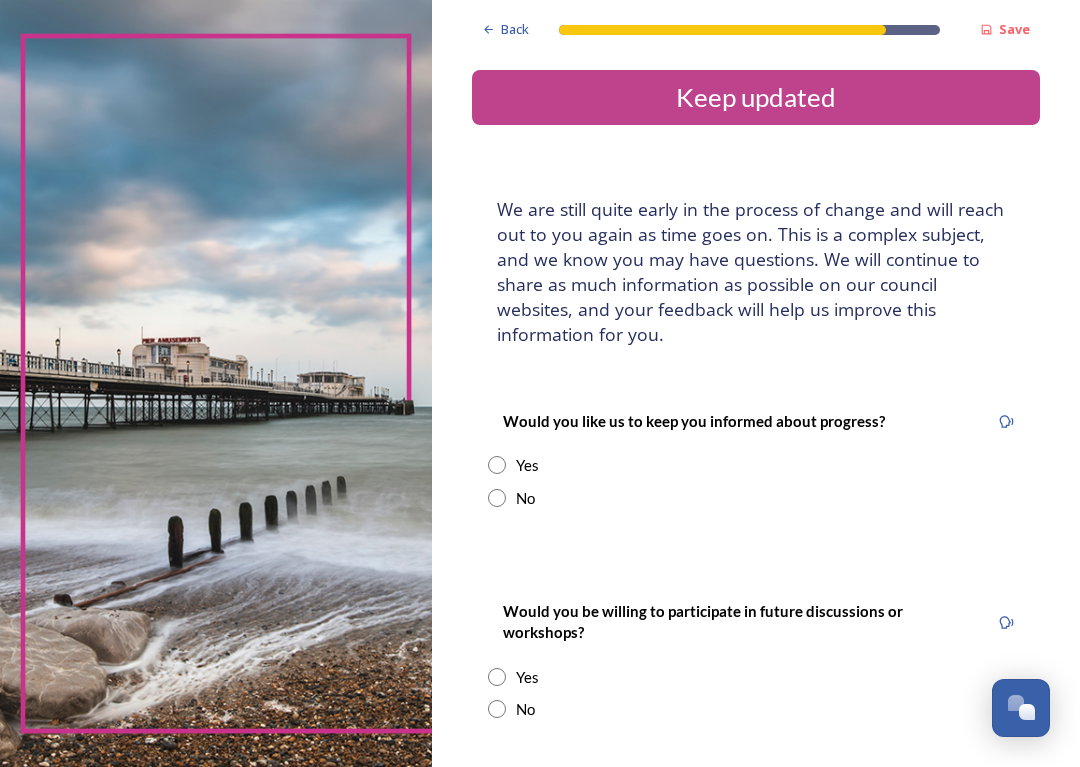 click at bounding box center (497, 465) 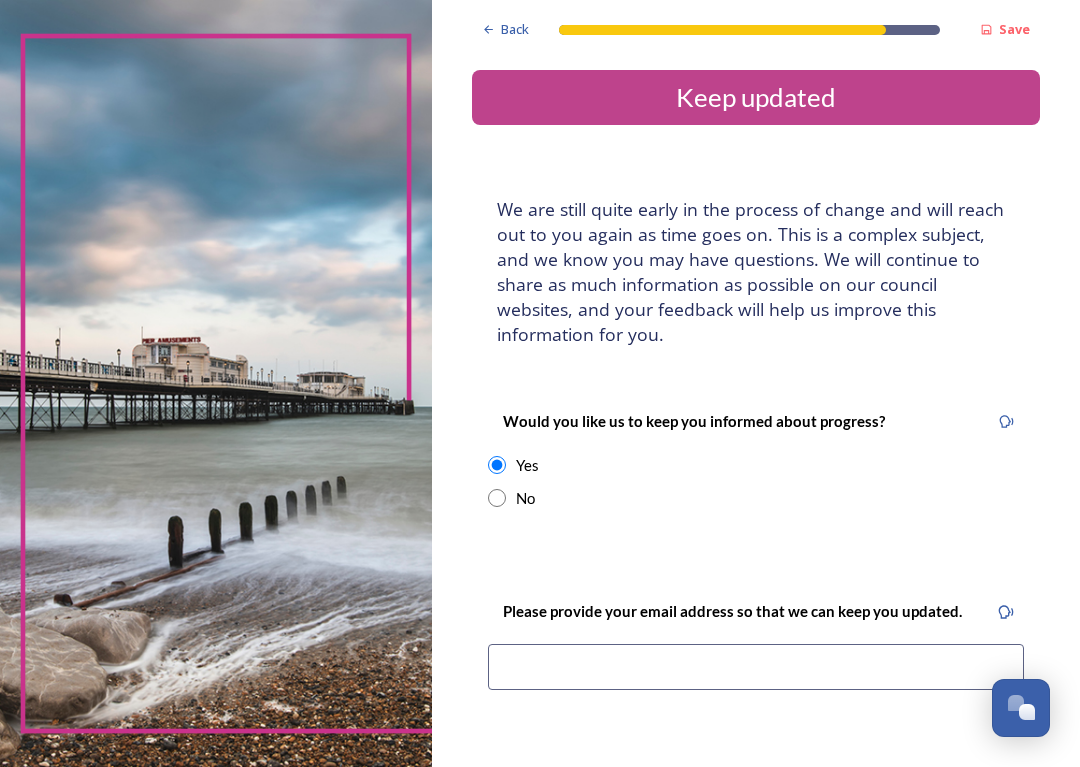 click at bounding box center (756, 667) 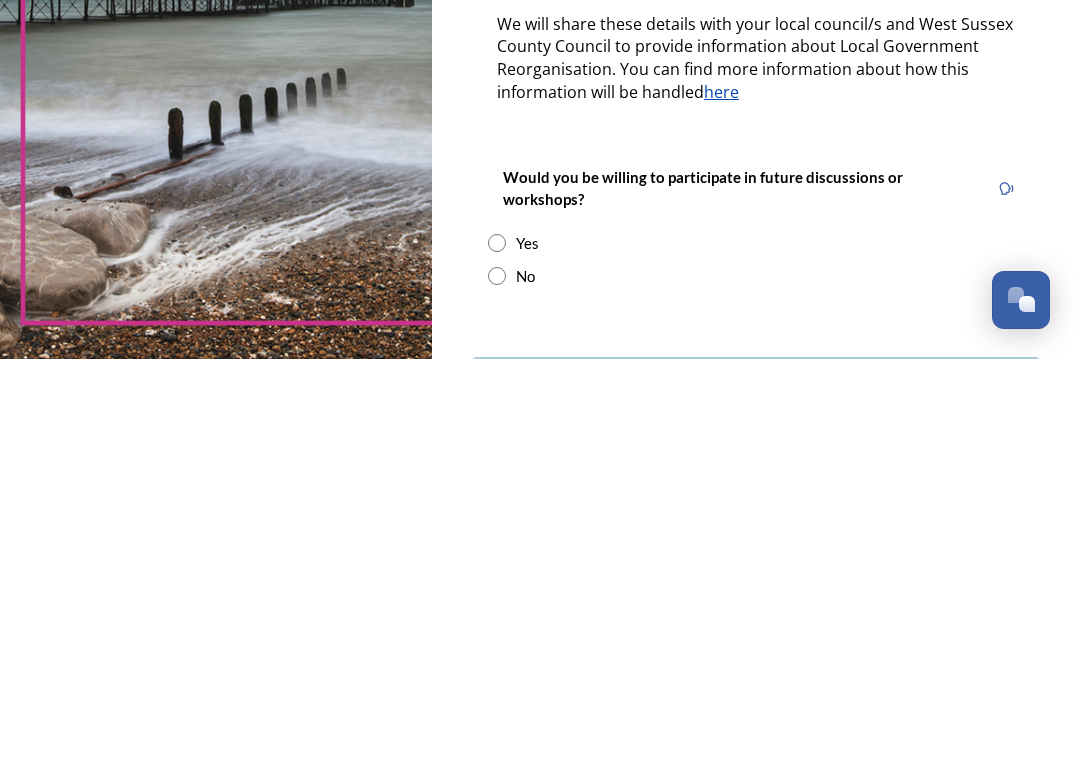 scroll, scrollTop: 376, scrollLeft: 0, axis: vertical 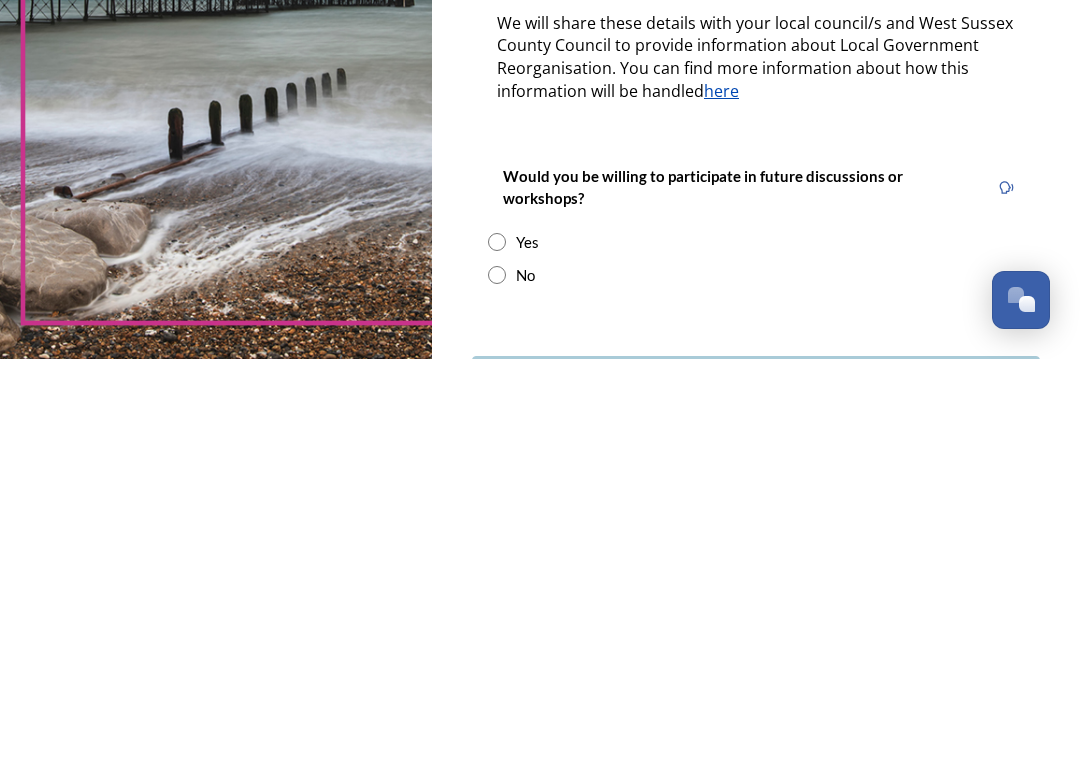 type on "Roysie47@hotmail.com" 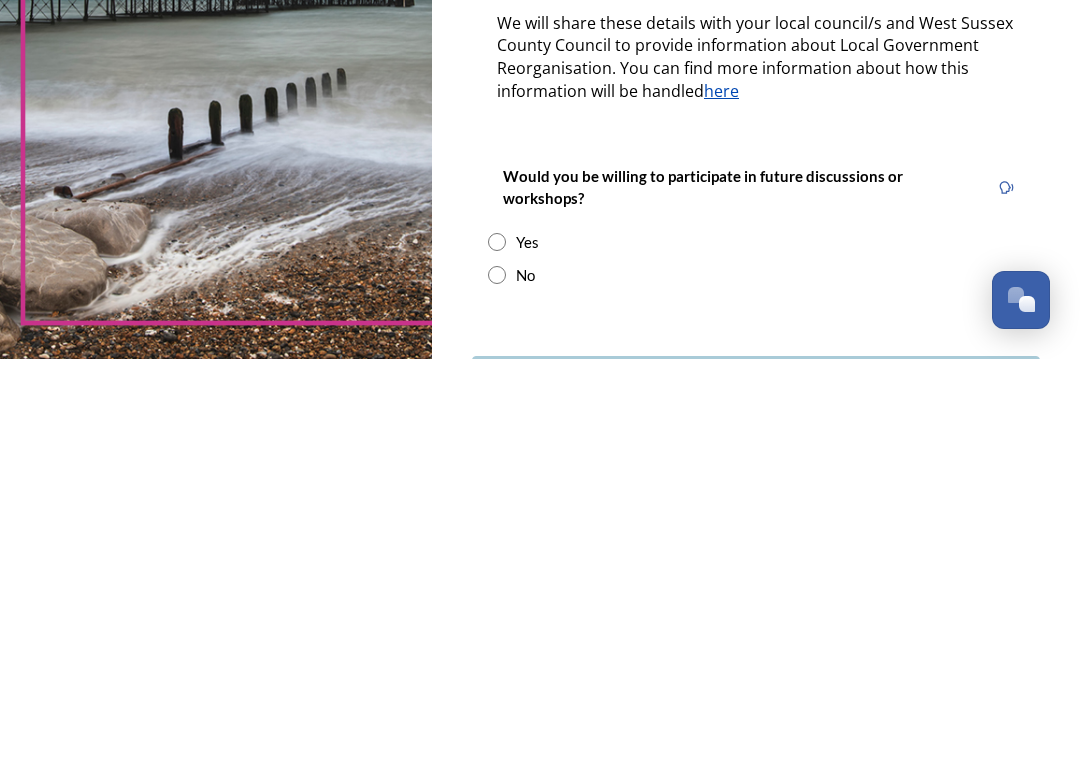 radio on "true" 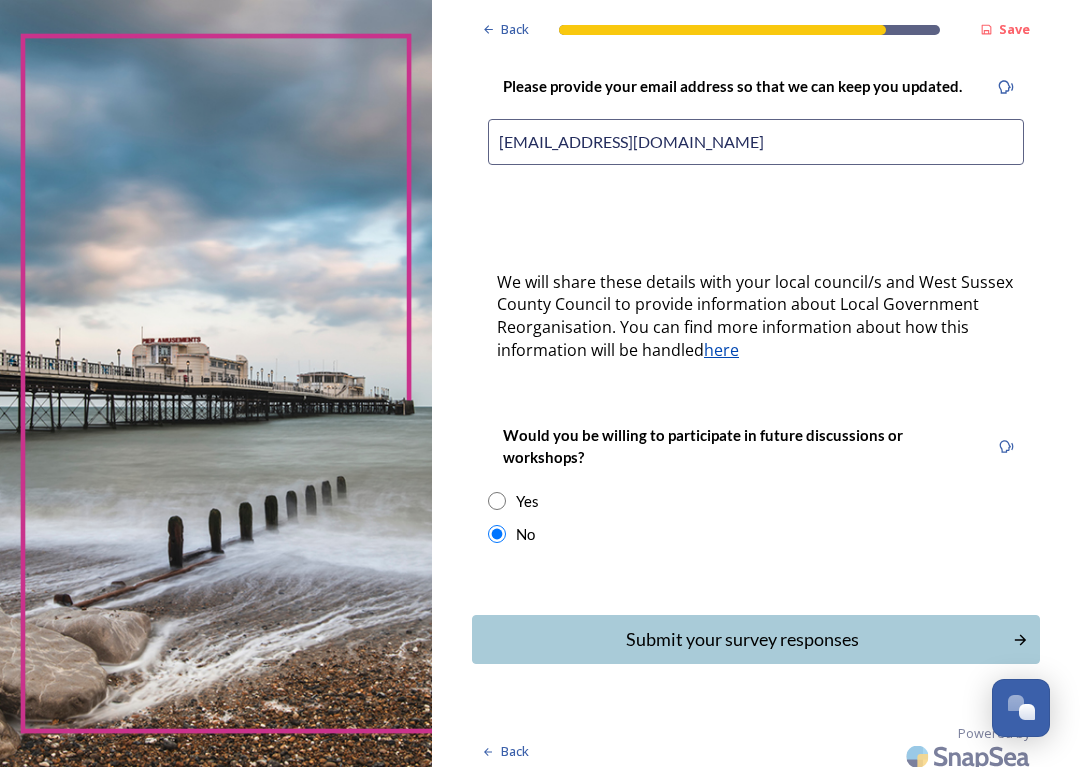 scroll, scrollTop: 524, scrollLeft: 0, axis: vertical 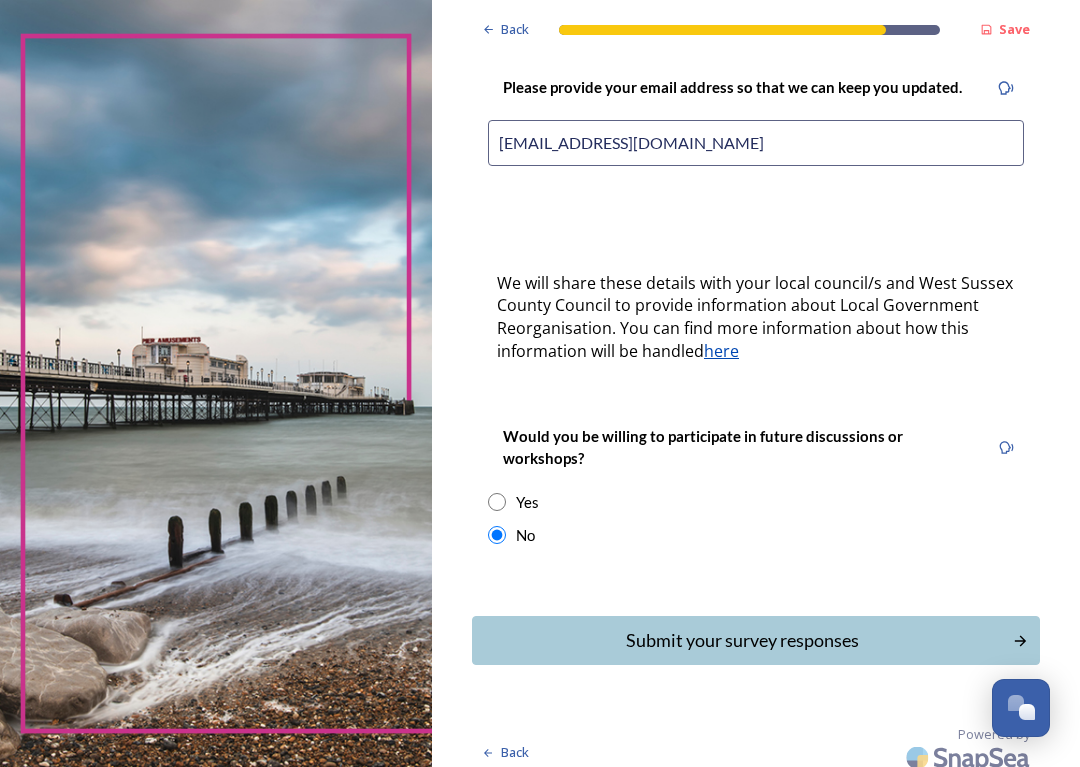 click on "Submit your survey responses" at bounding box center (742, 640) 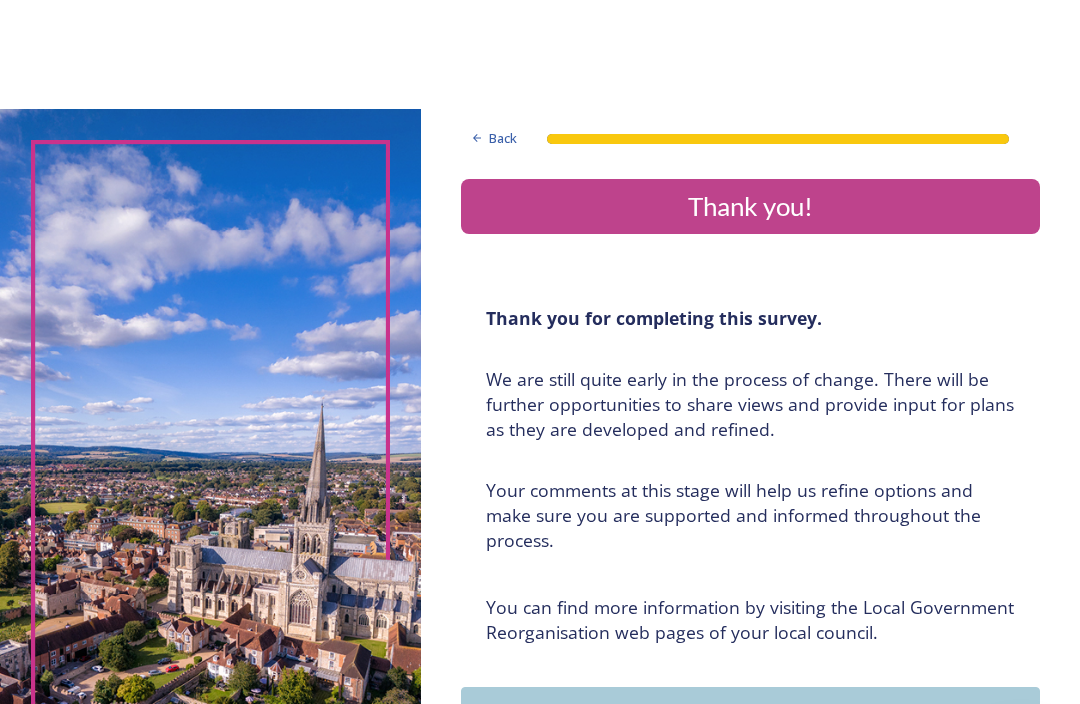 scroll, scrollTop: 0, scrollLeft: 0, axis: both 